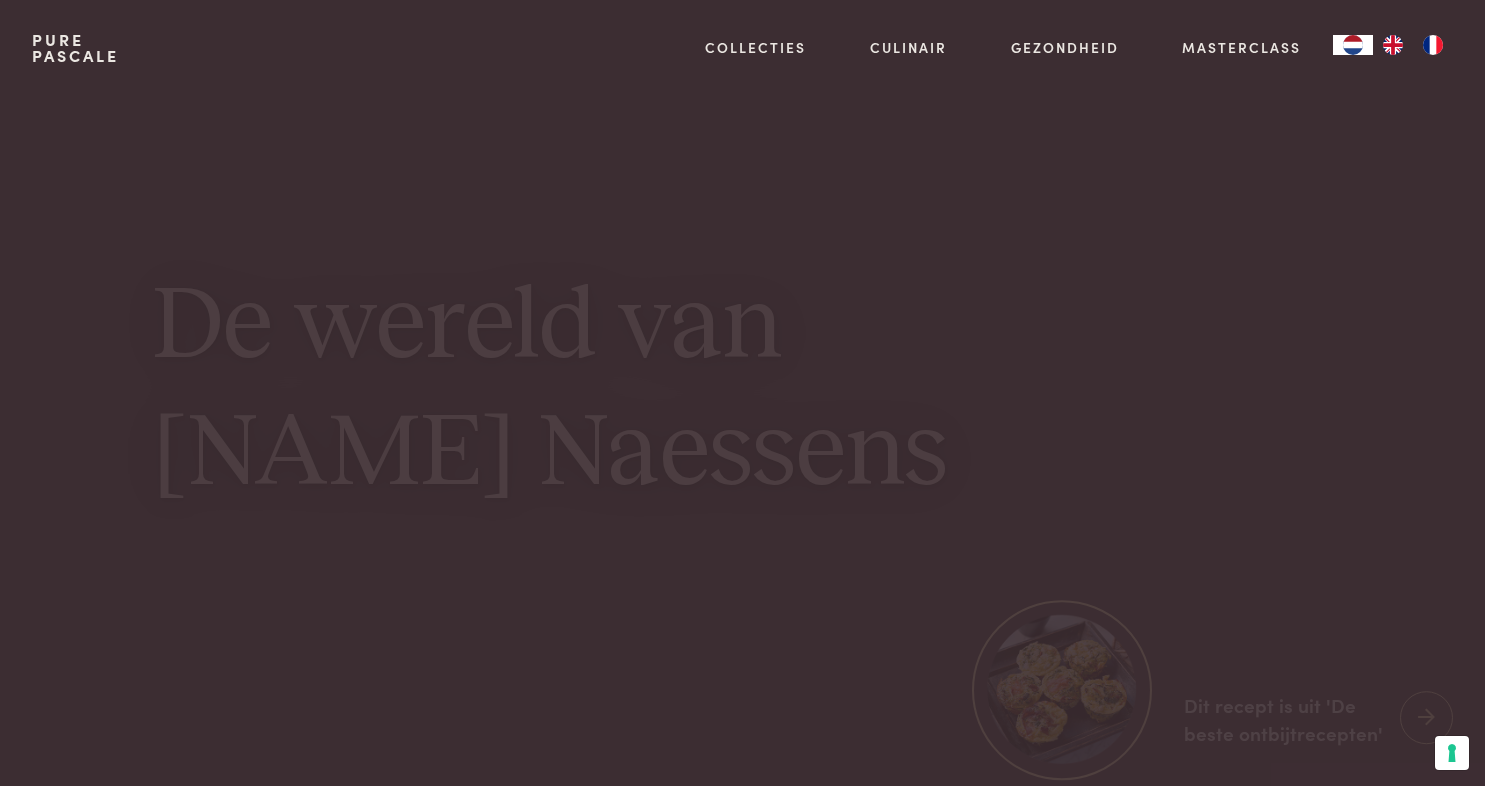 scroll, scrollTop: 0, scrollLeft: 0, axis: both 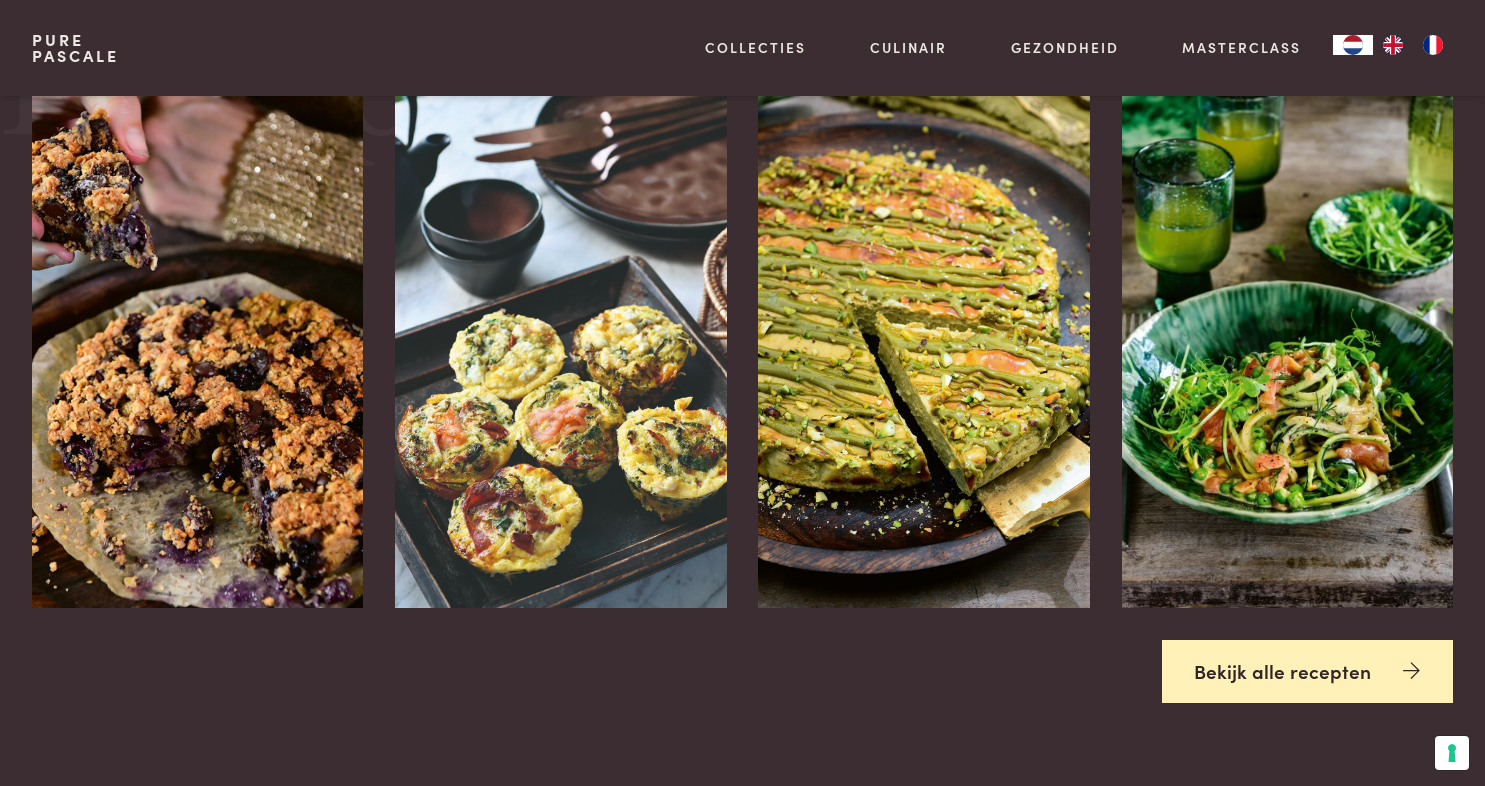 click on "Bekijk alle recepten" at bounding box center [1308, 671] 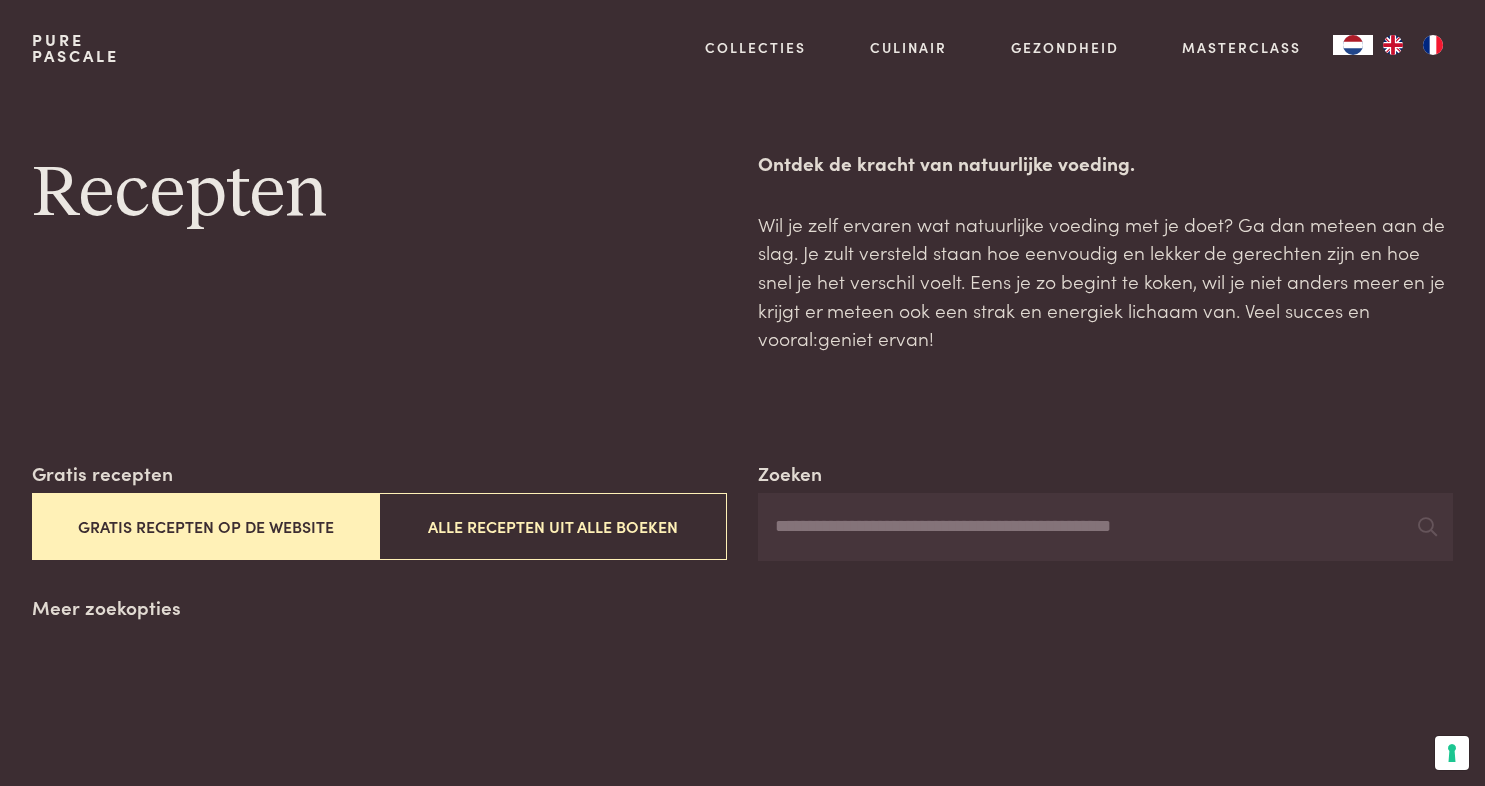 scroll, scrollTop: 0, scrollLeft: 0, axis: both 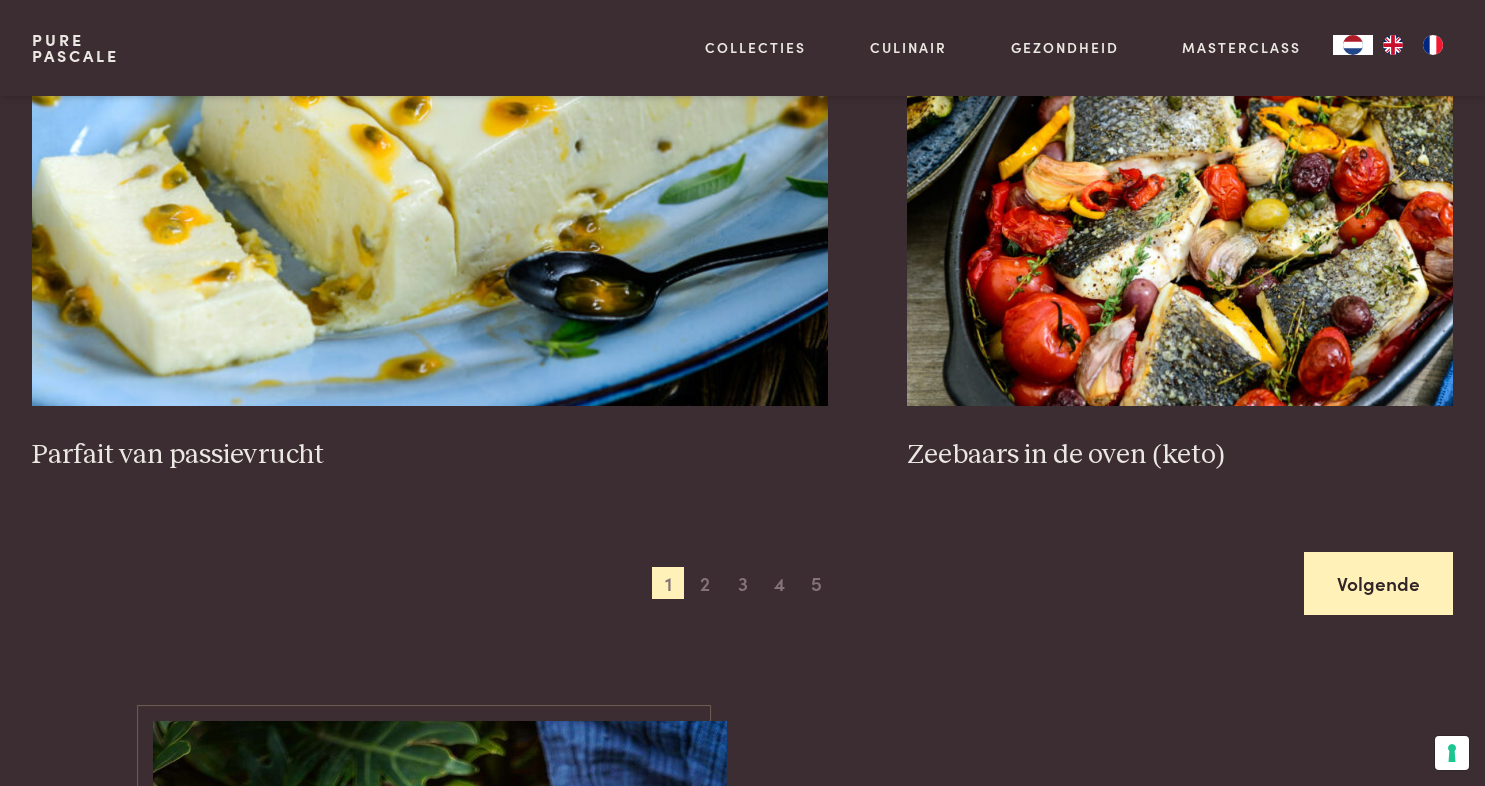 click on "Volgende" at bounding box center [1378, 583] 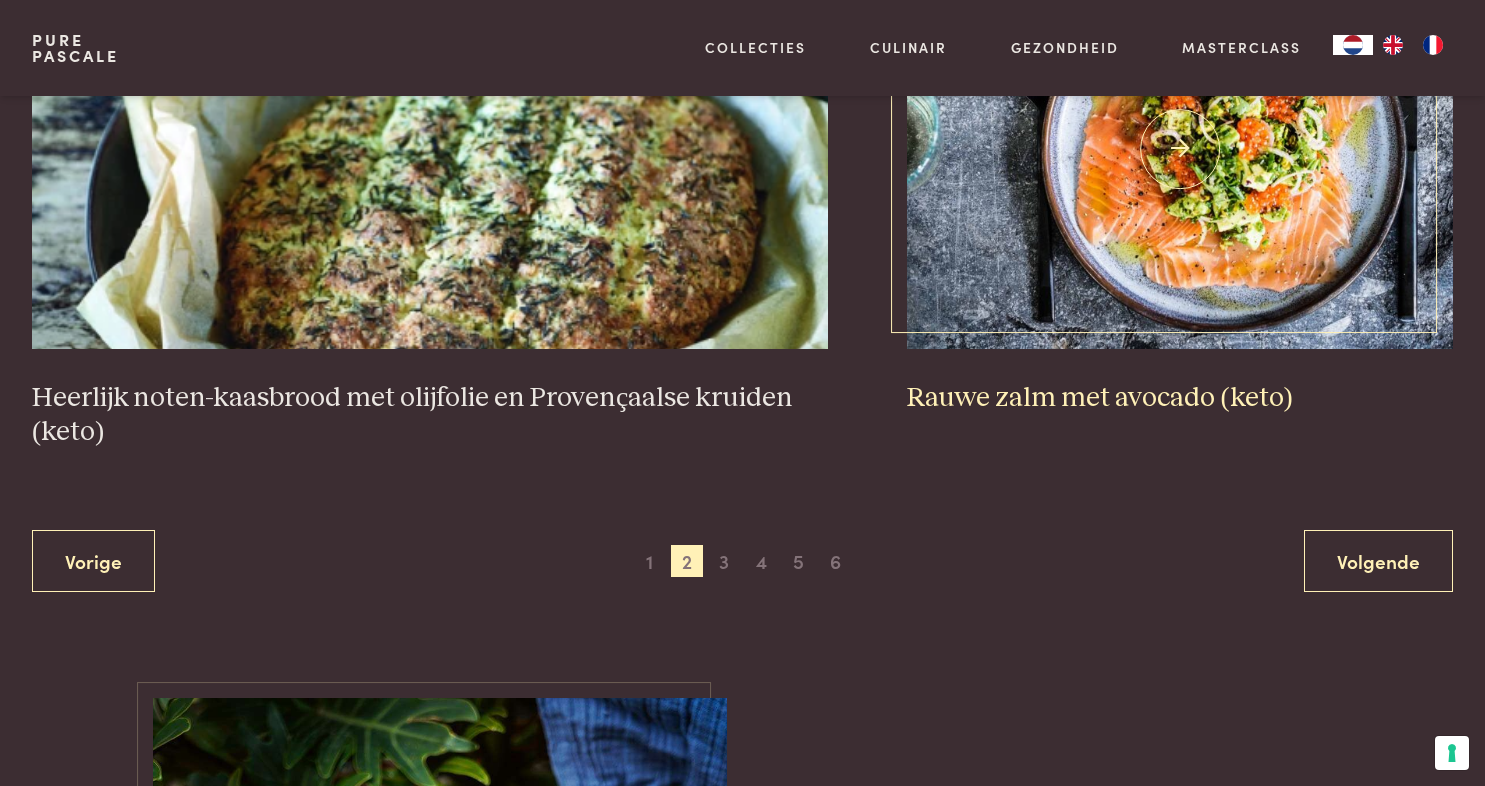 scroll, scrollTop: 3813, scrollLeft: 0, axis: vertical 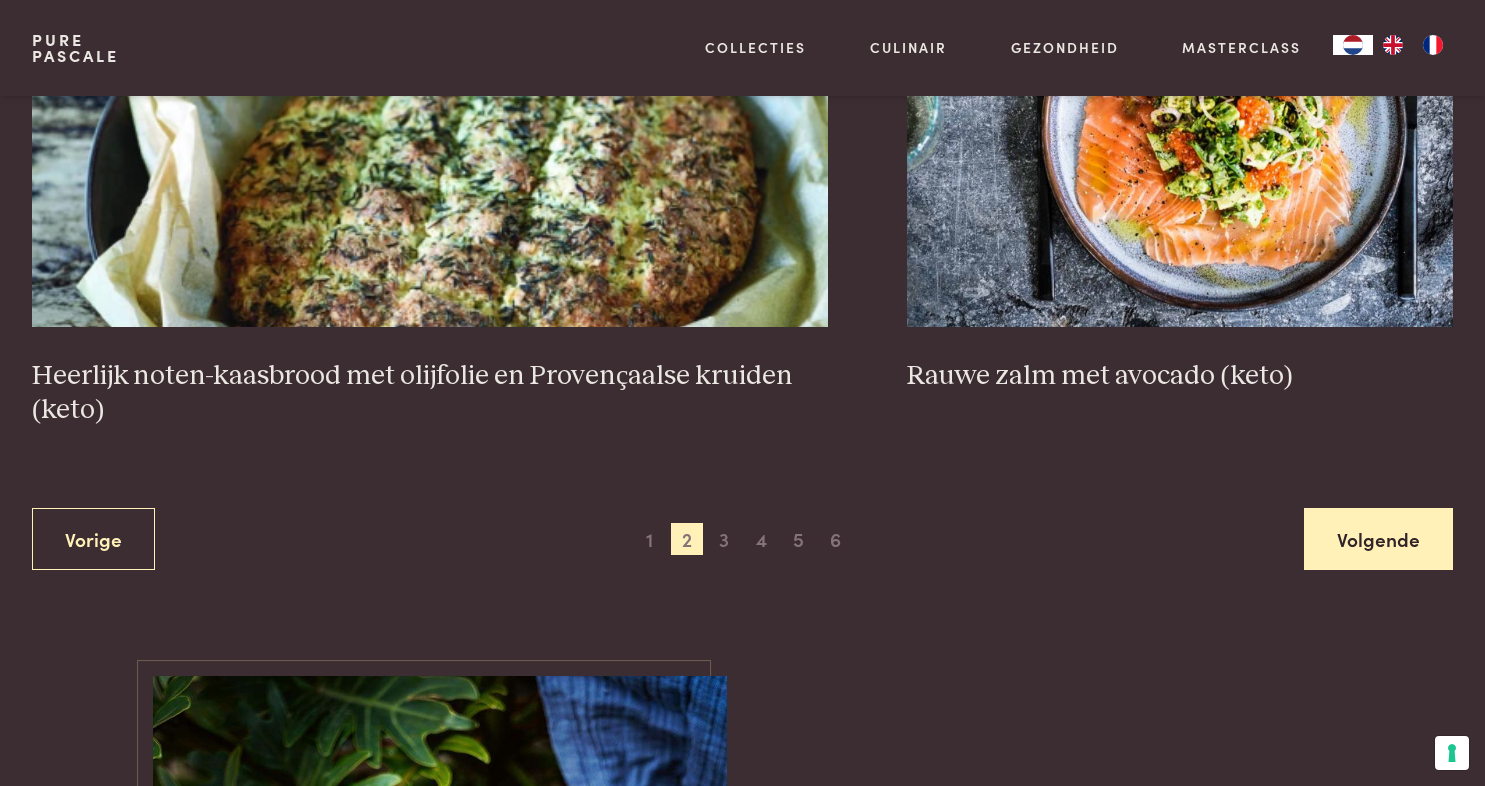 click on "Volgende" at bounding box center [1378, 539] 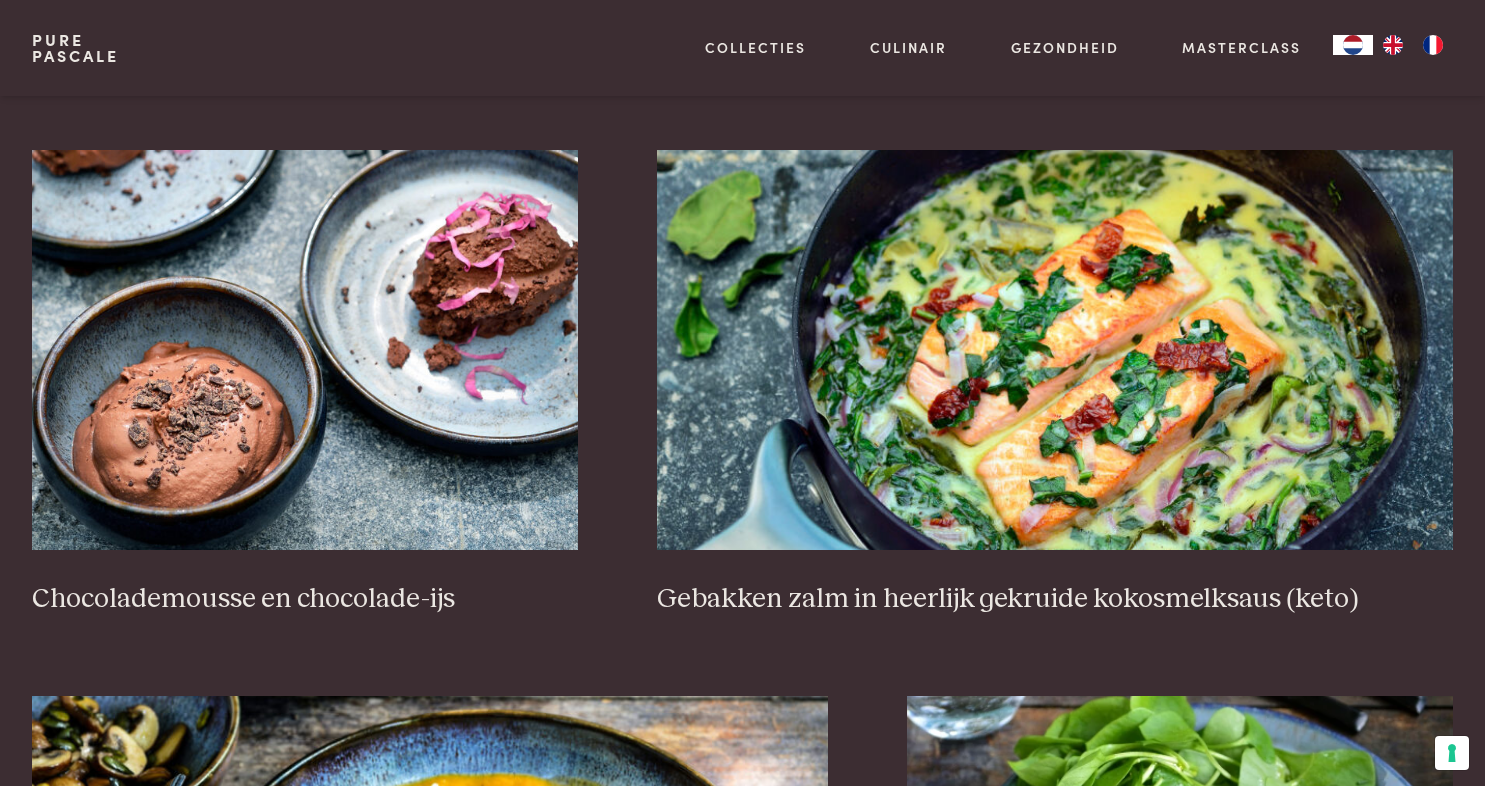 scroll, scrollTop: 1394, scrollLeft: 0, axis: vertical 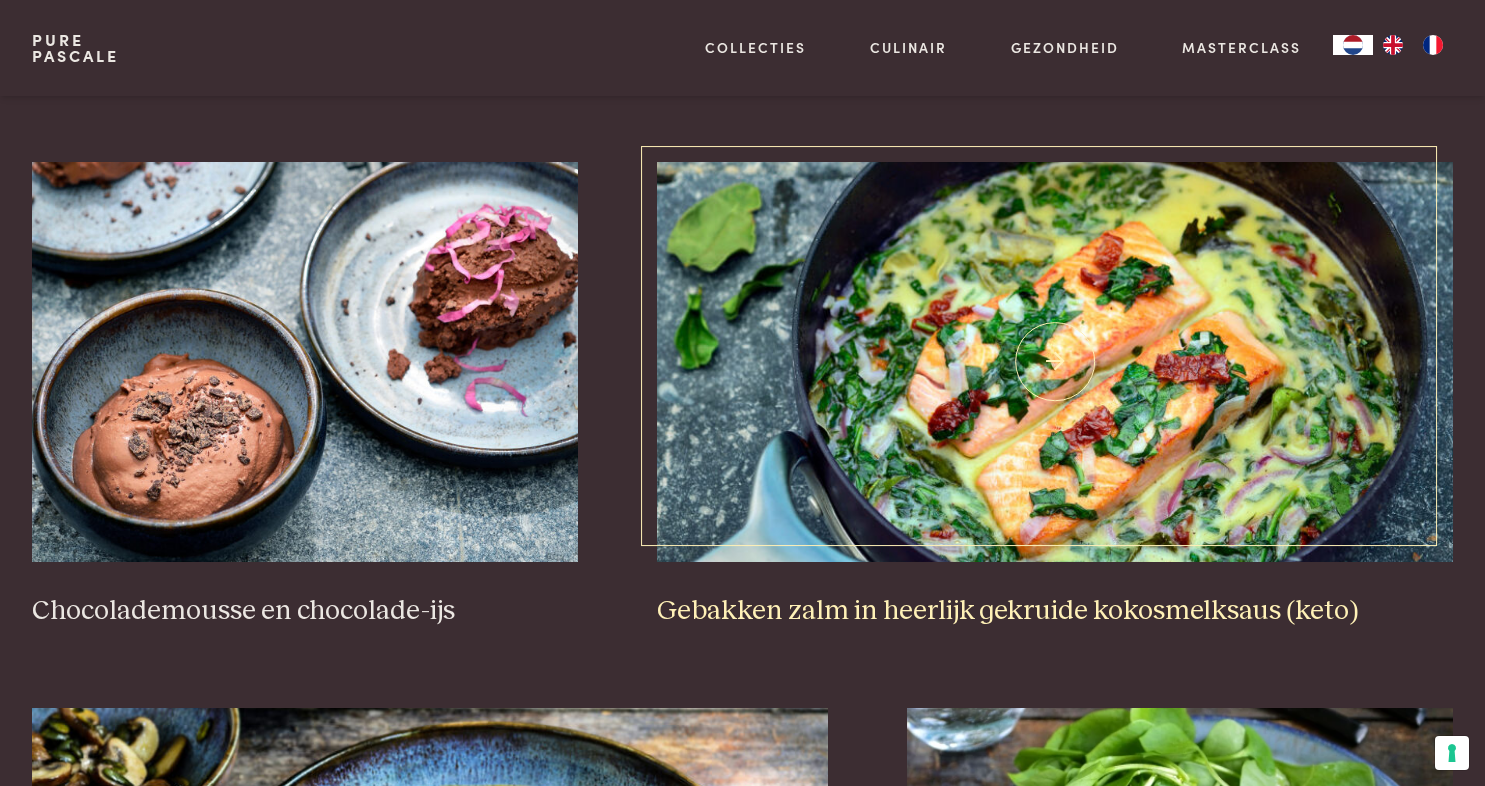 click at bounding box center (1055, 362) 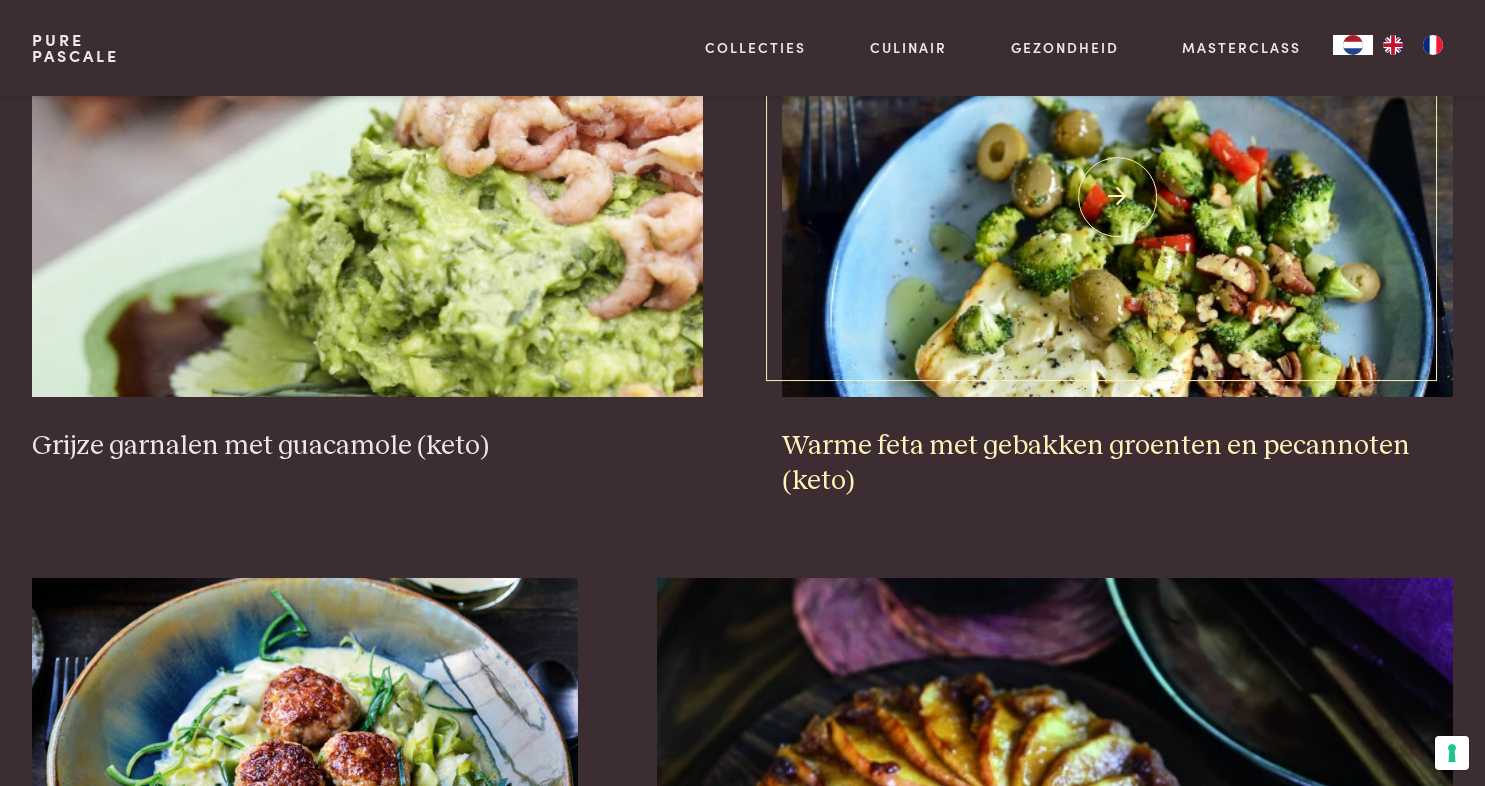 scroll, scrollTop: 2677, scrollLeft: 0, axis: vertical 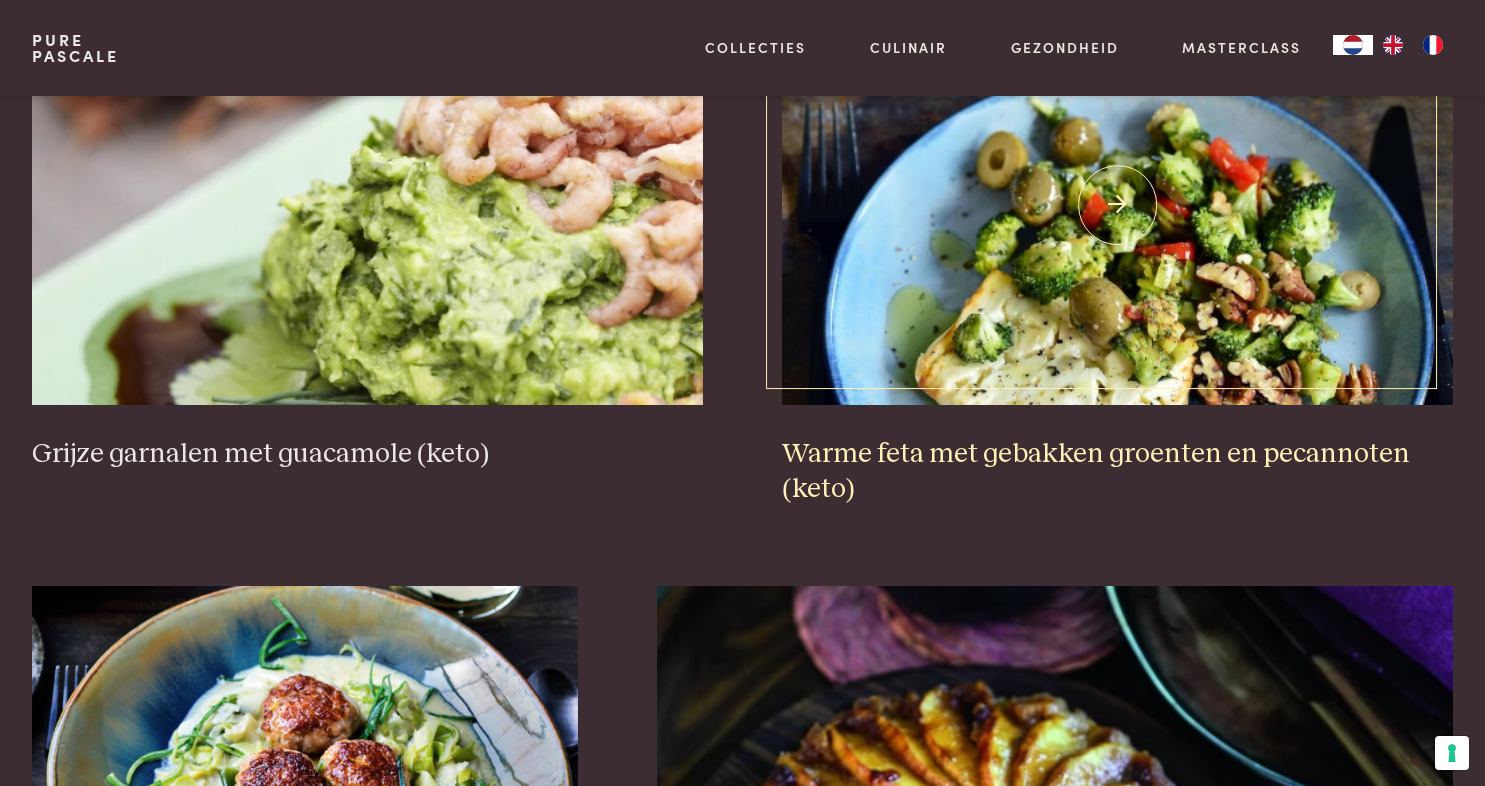 click at bounding box center [1117, 205] 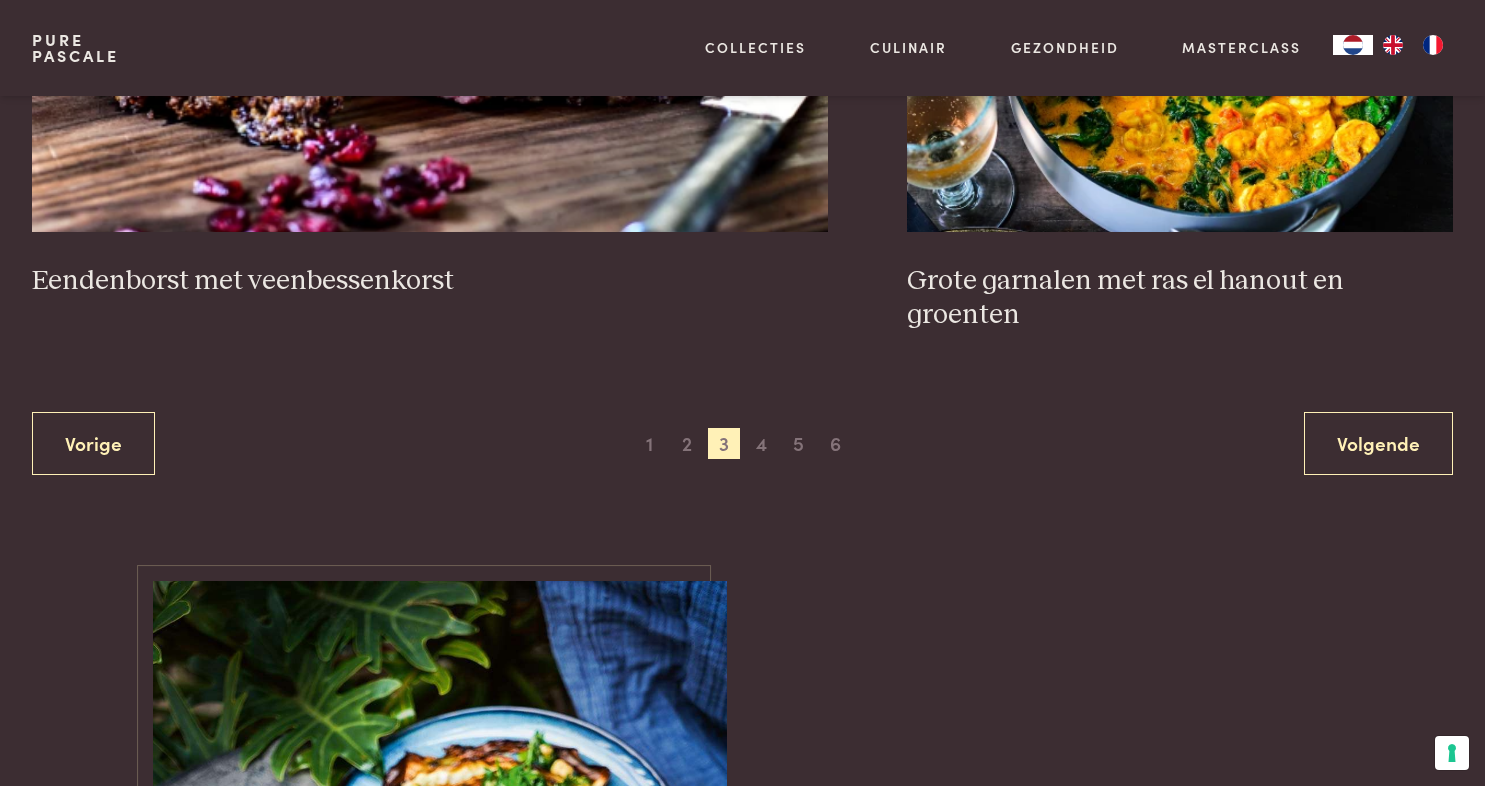scroll, scrollTop: 4017, scrollLeft: 0, axis: vertical 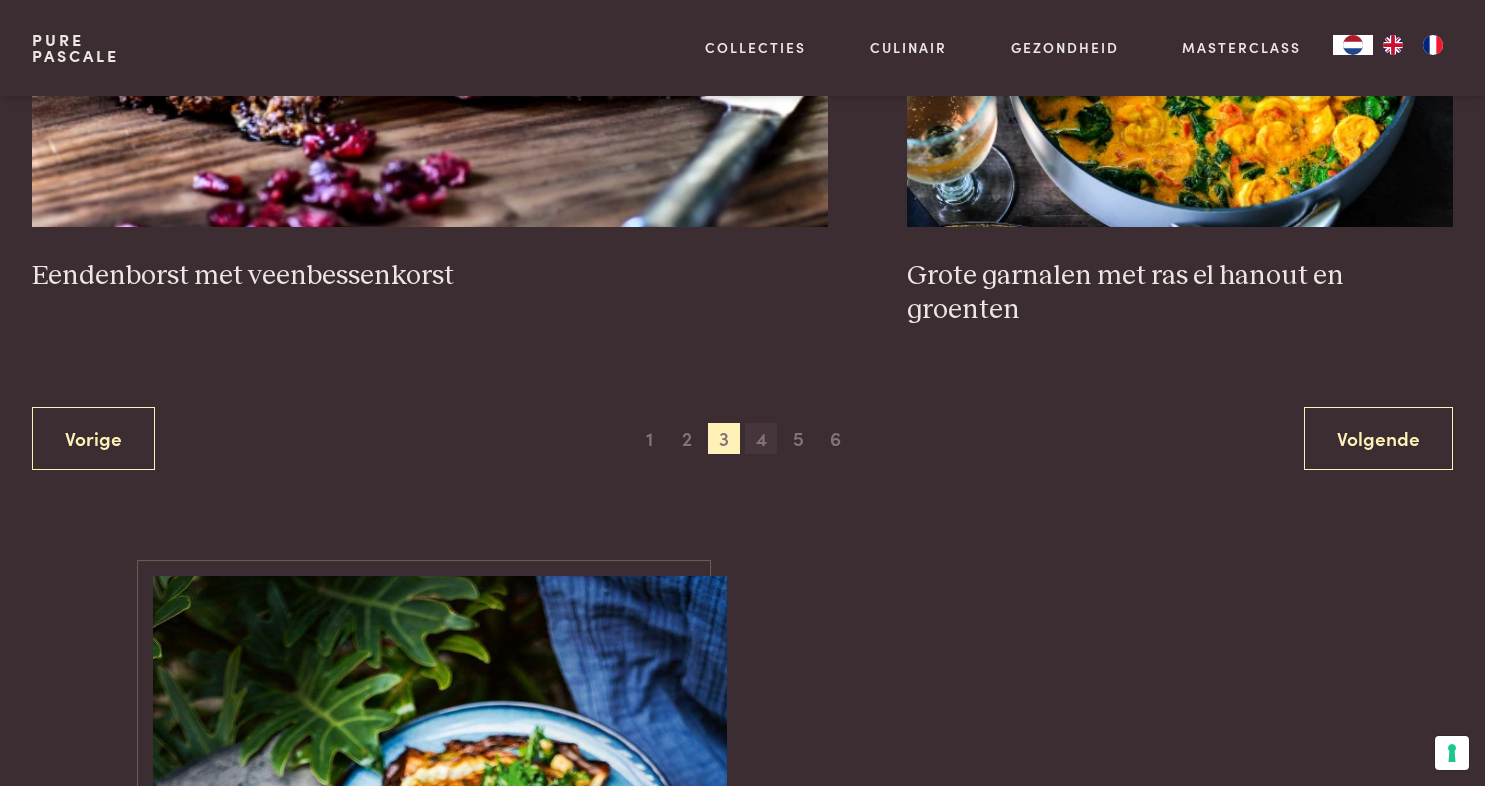 click on "4" at bounding box center (761, 439) 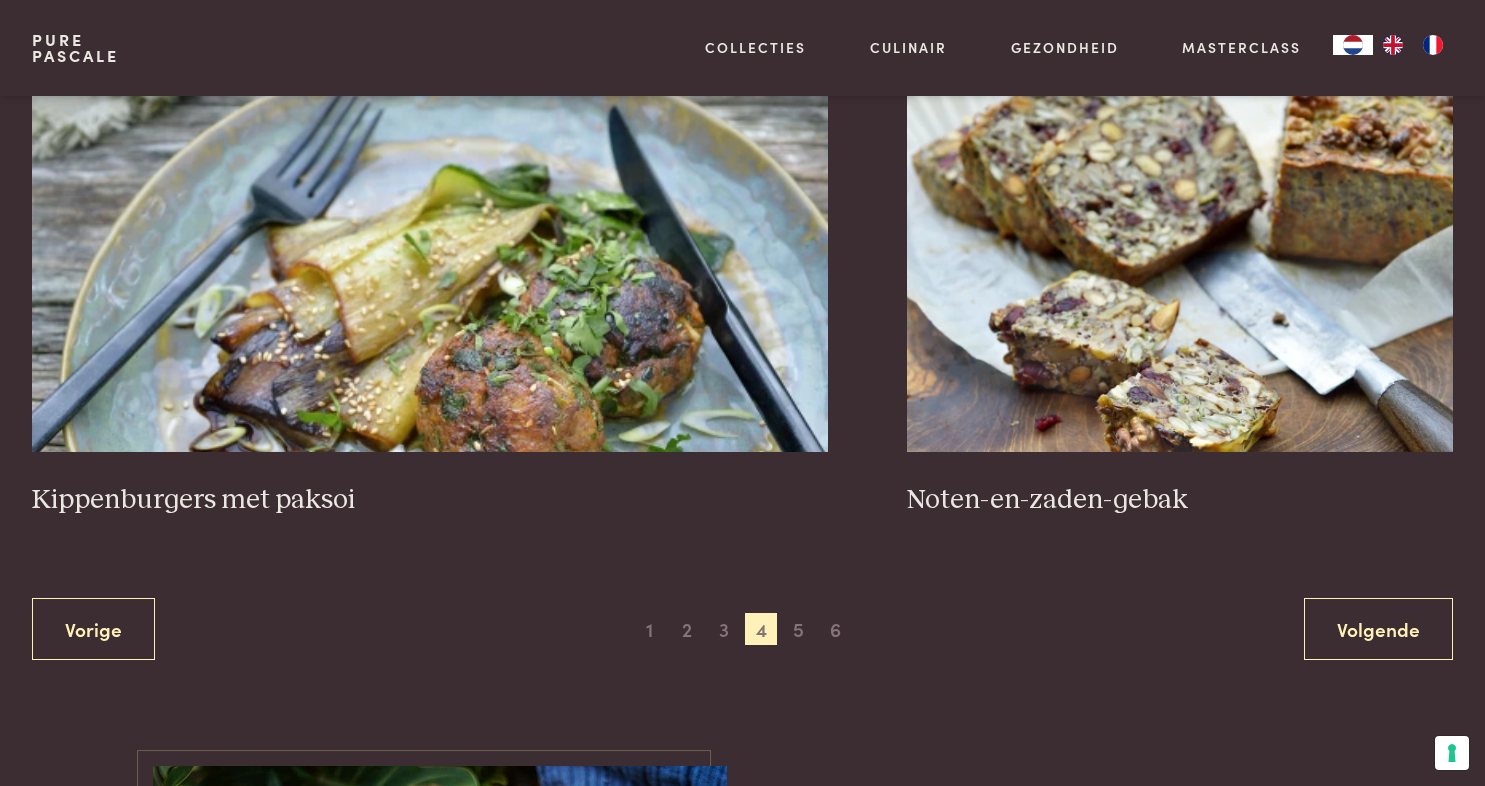 scroll, scrollTop: 3727, scrollLeft: 0, axis: vertical 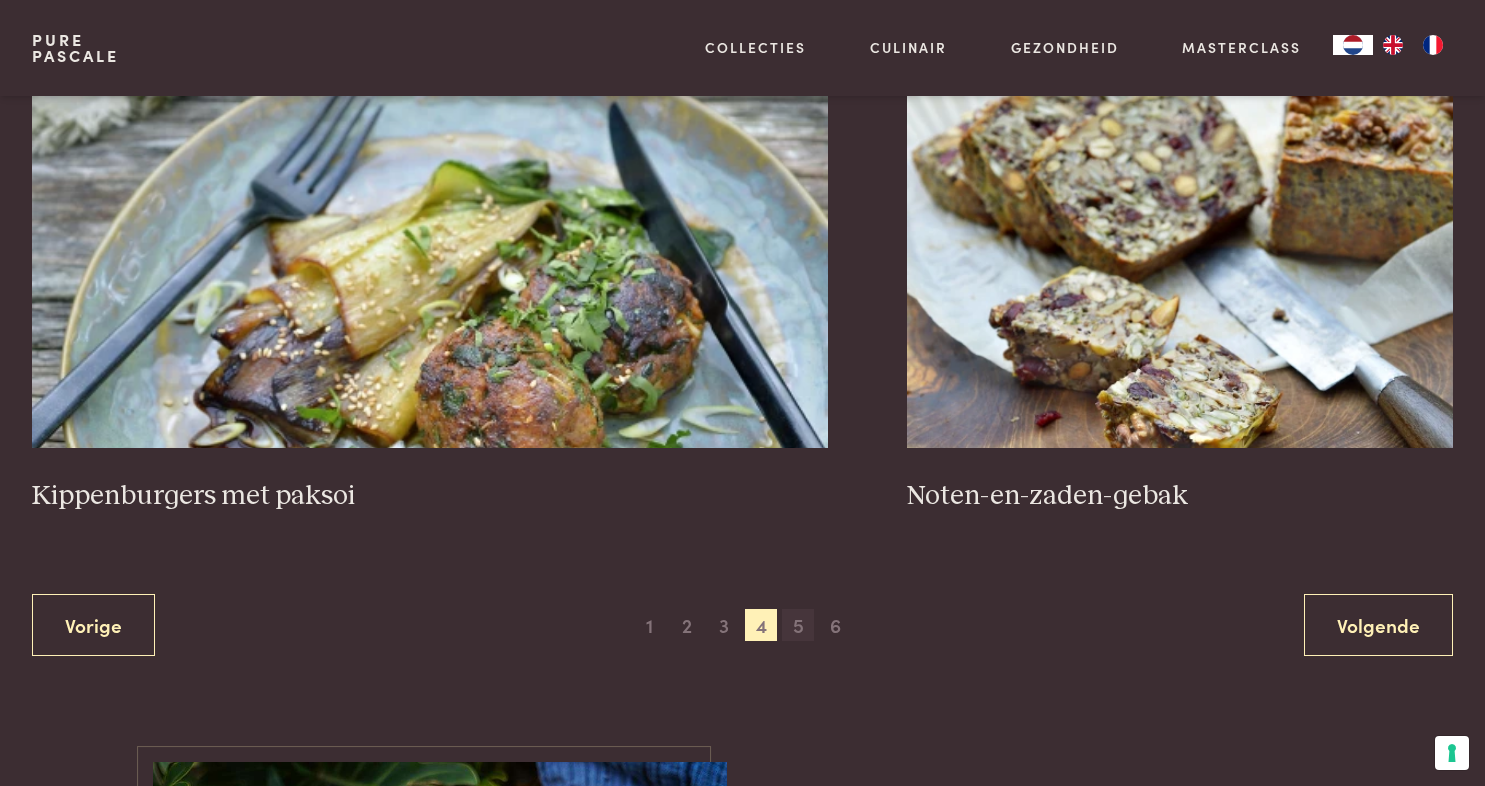 click on "5" at bounding box center (798, 625) 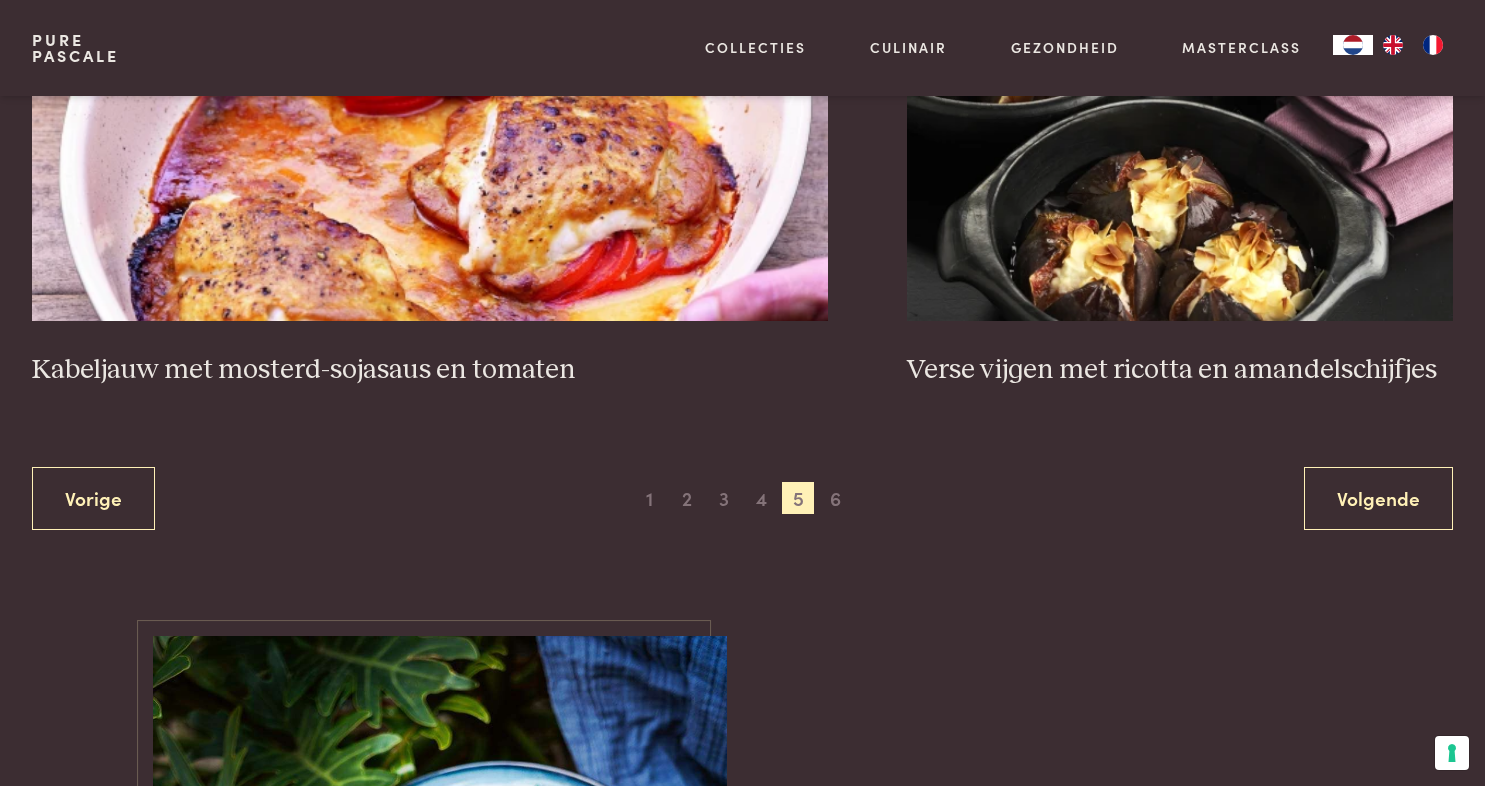 scroll, scrollTop: 3820, scrollLeft: 0, axis: vertical 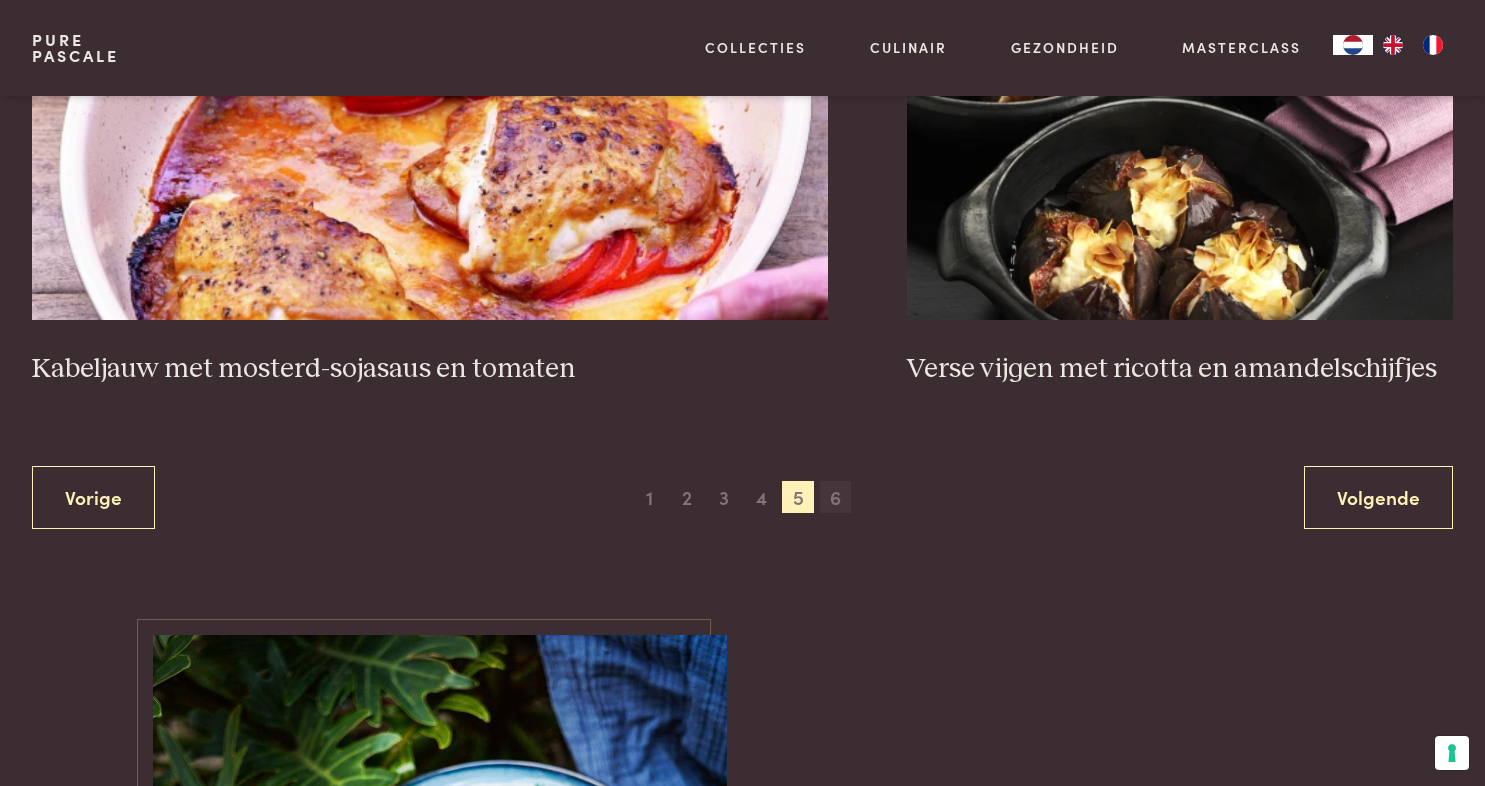 click on "6" at bounding box center (836, 497) 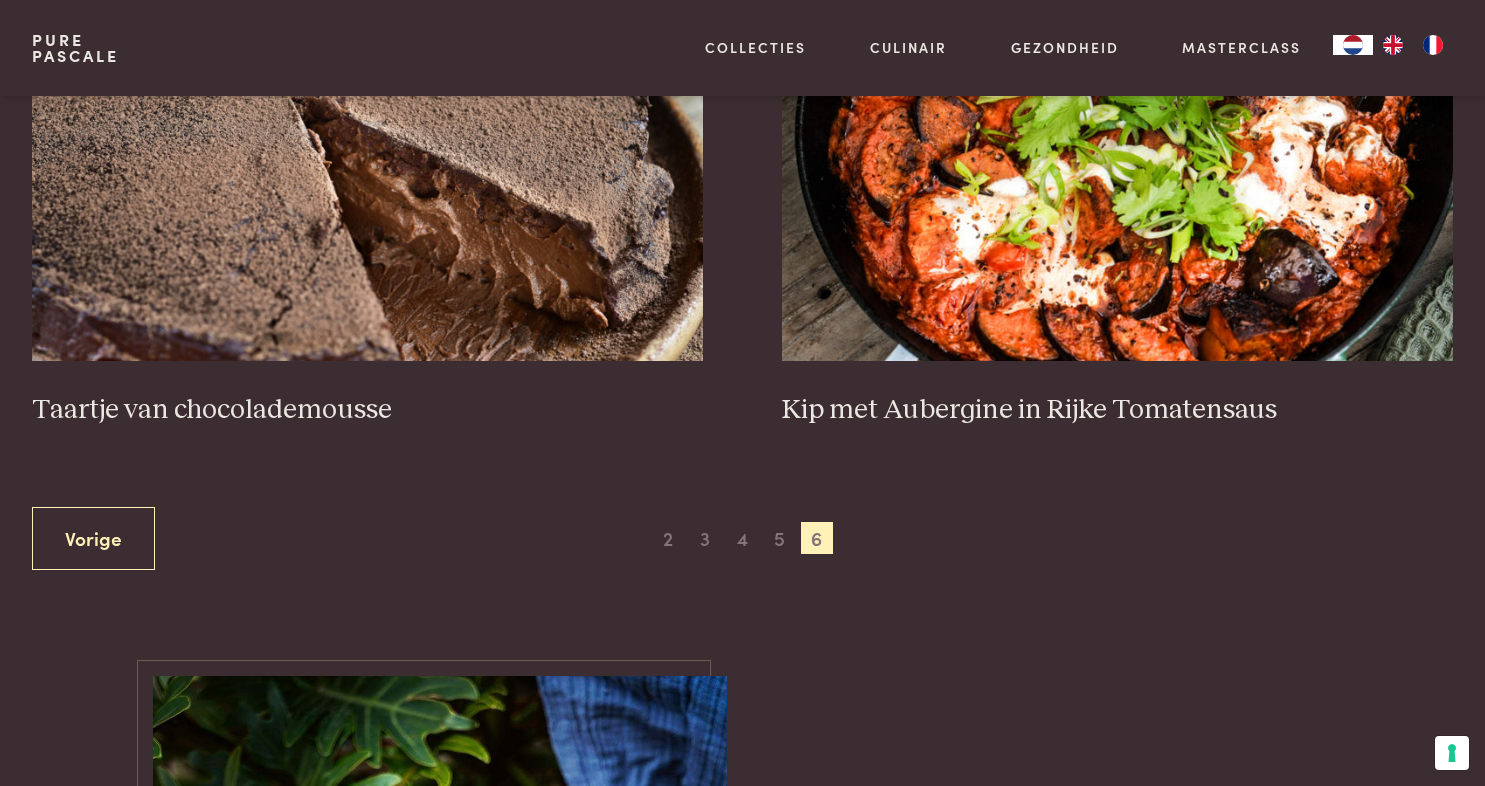scroll, scrollTop: 1048, scrollLeft: 0, axis: vertical 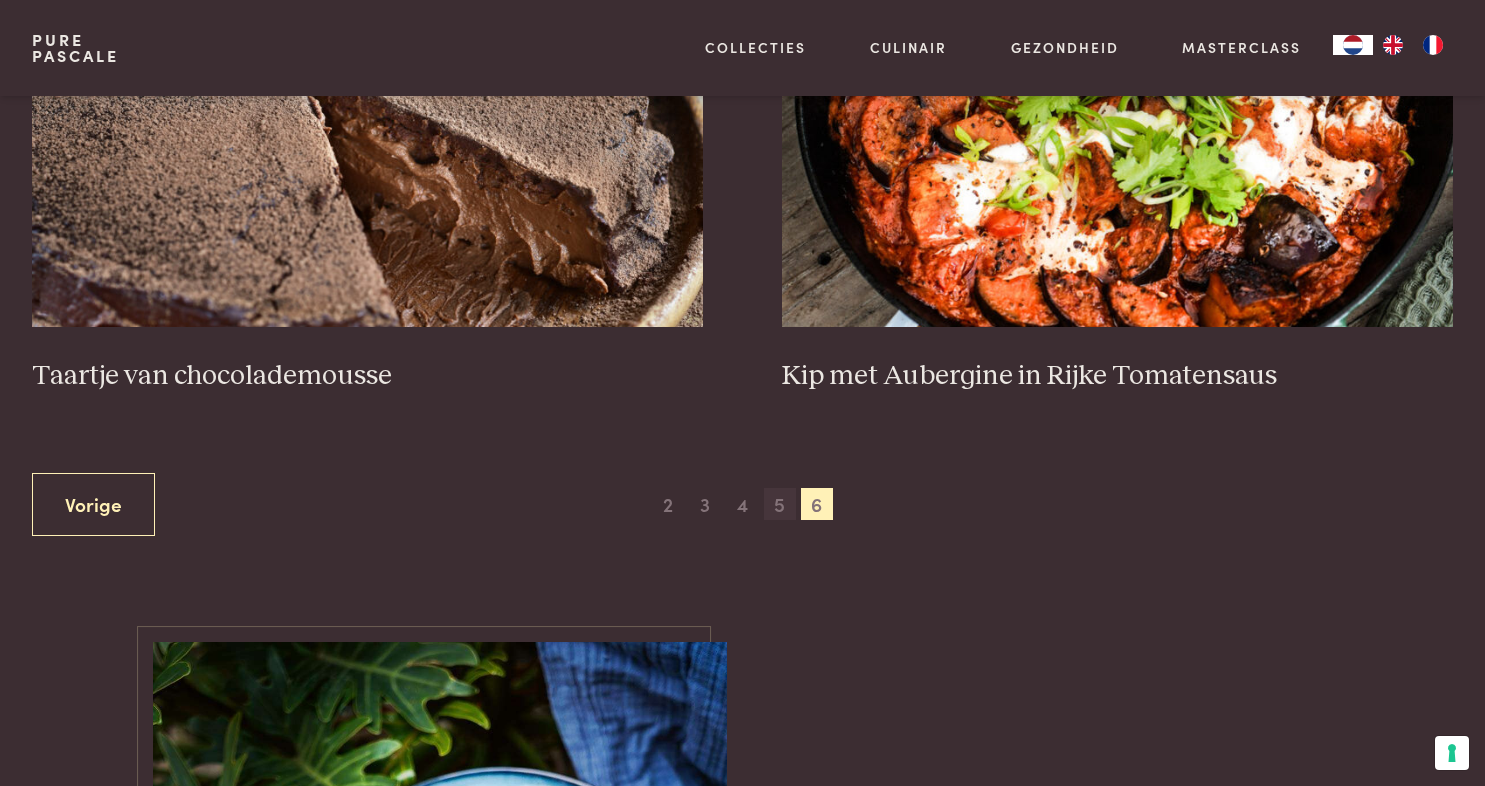 click on "5" at bounding box center [780, 504] 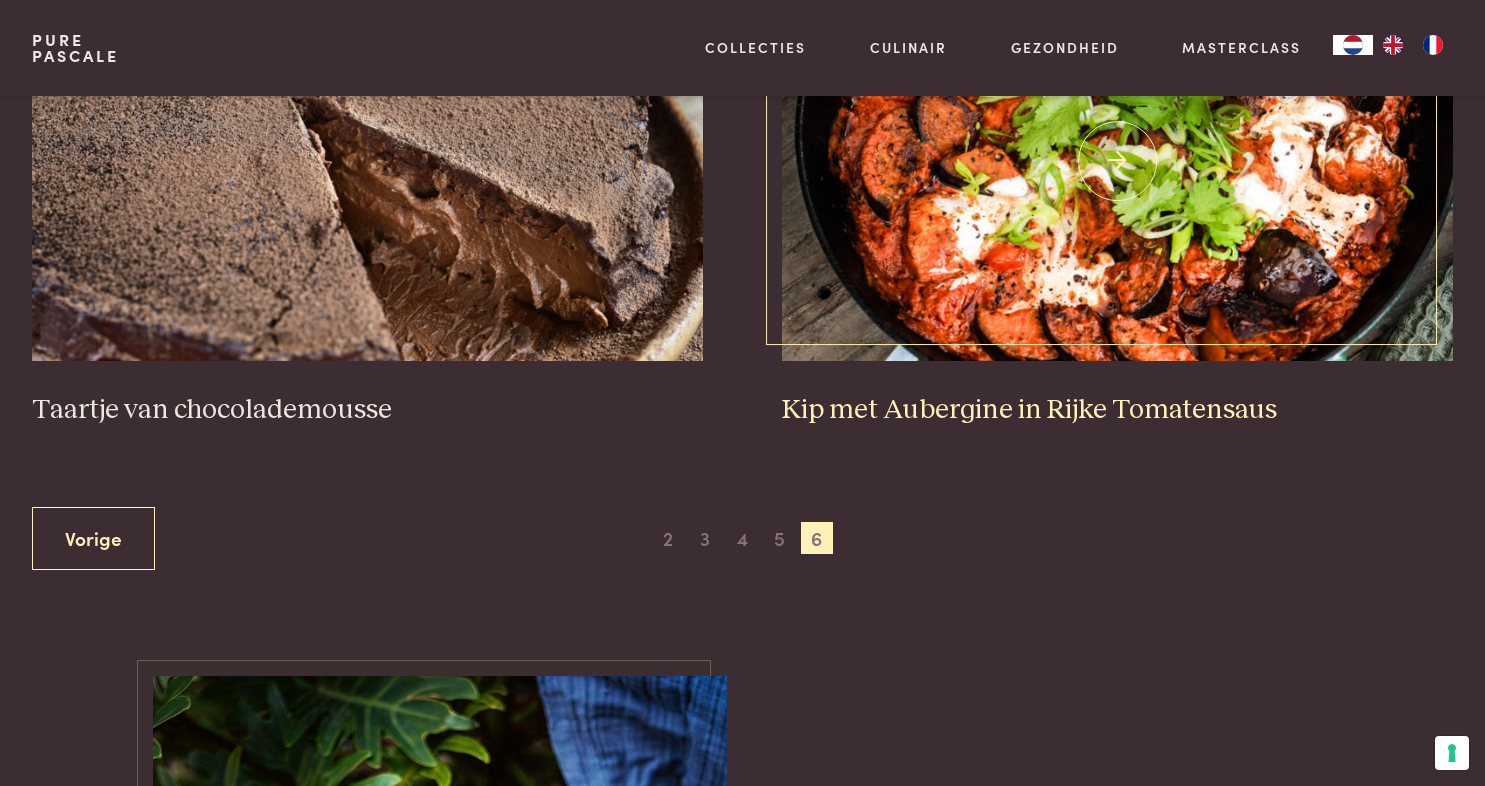 scroll, scrollTop: 1002, scrollLeft: 0, axis: vertical 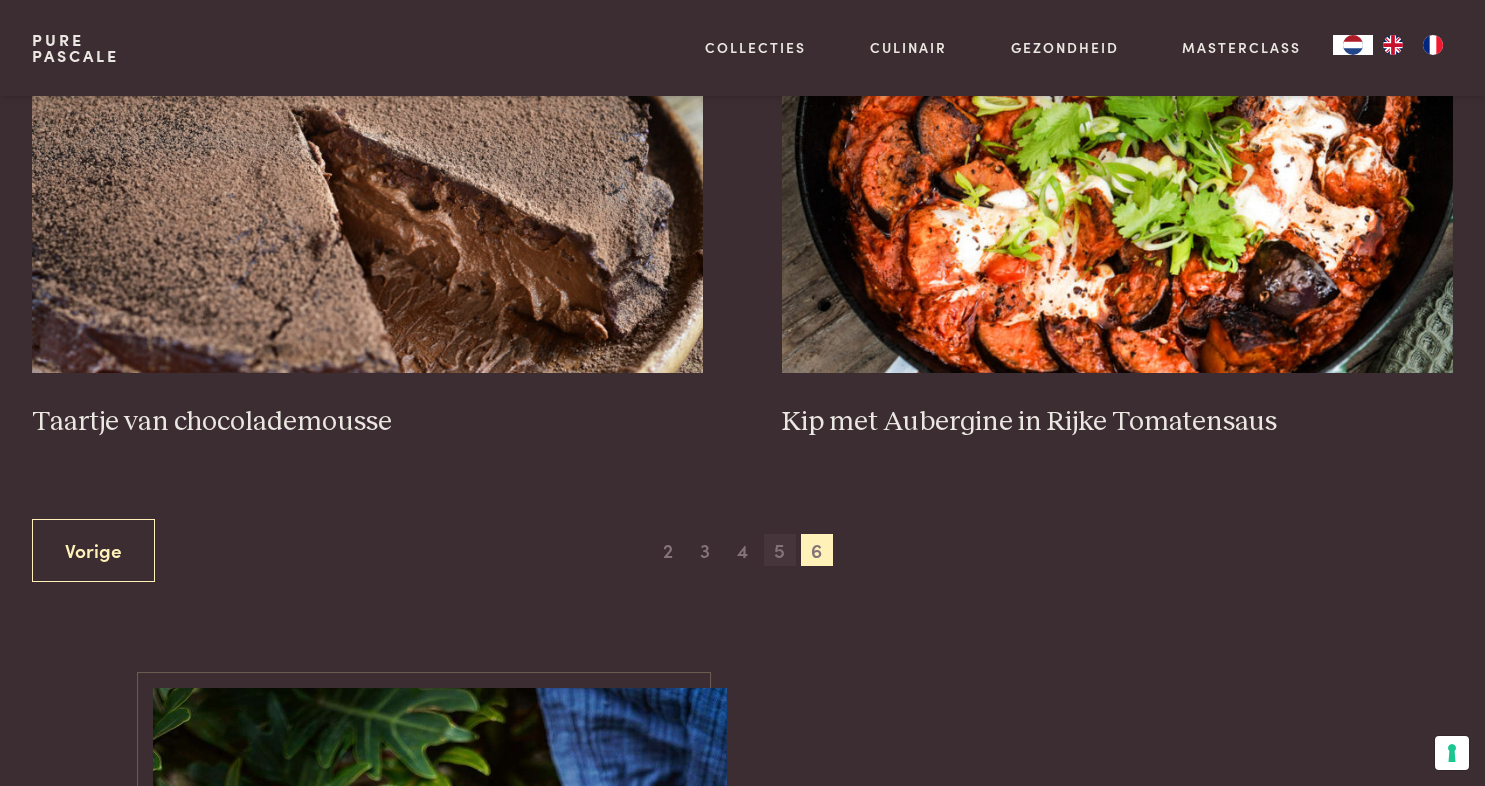 click on "5" at bounding box center (780, 550) 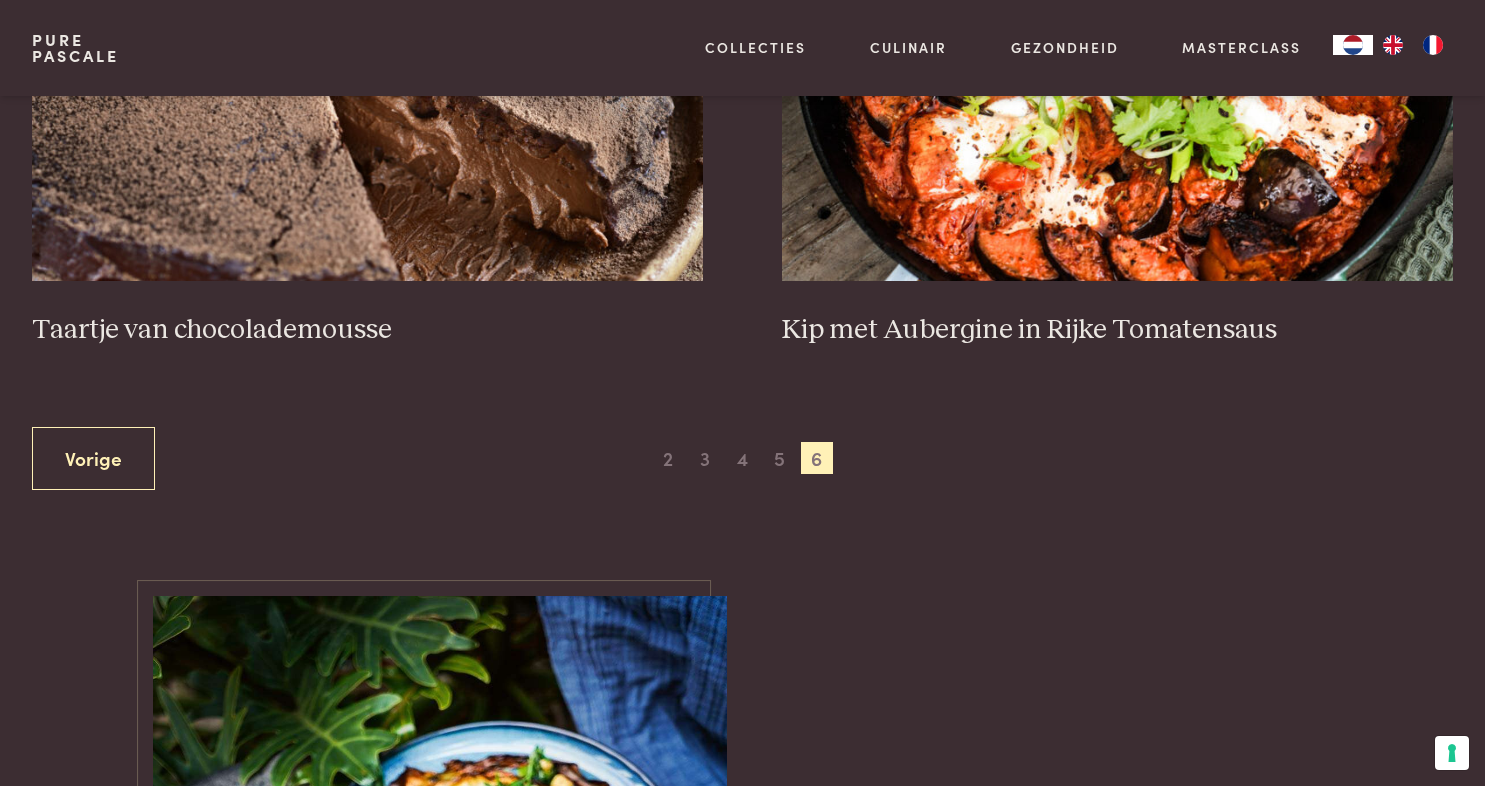 scroll, scrollTop: 1076, scrollLeft: 0, axis: vertical 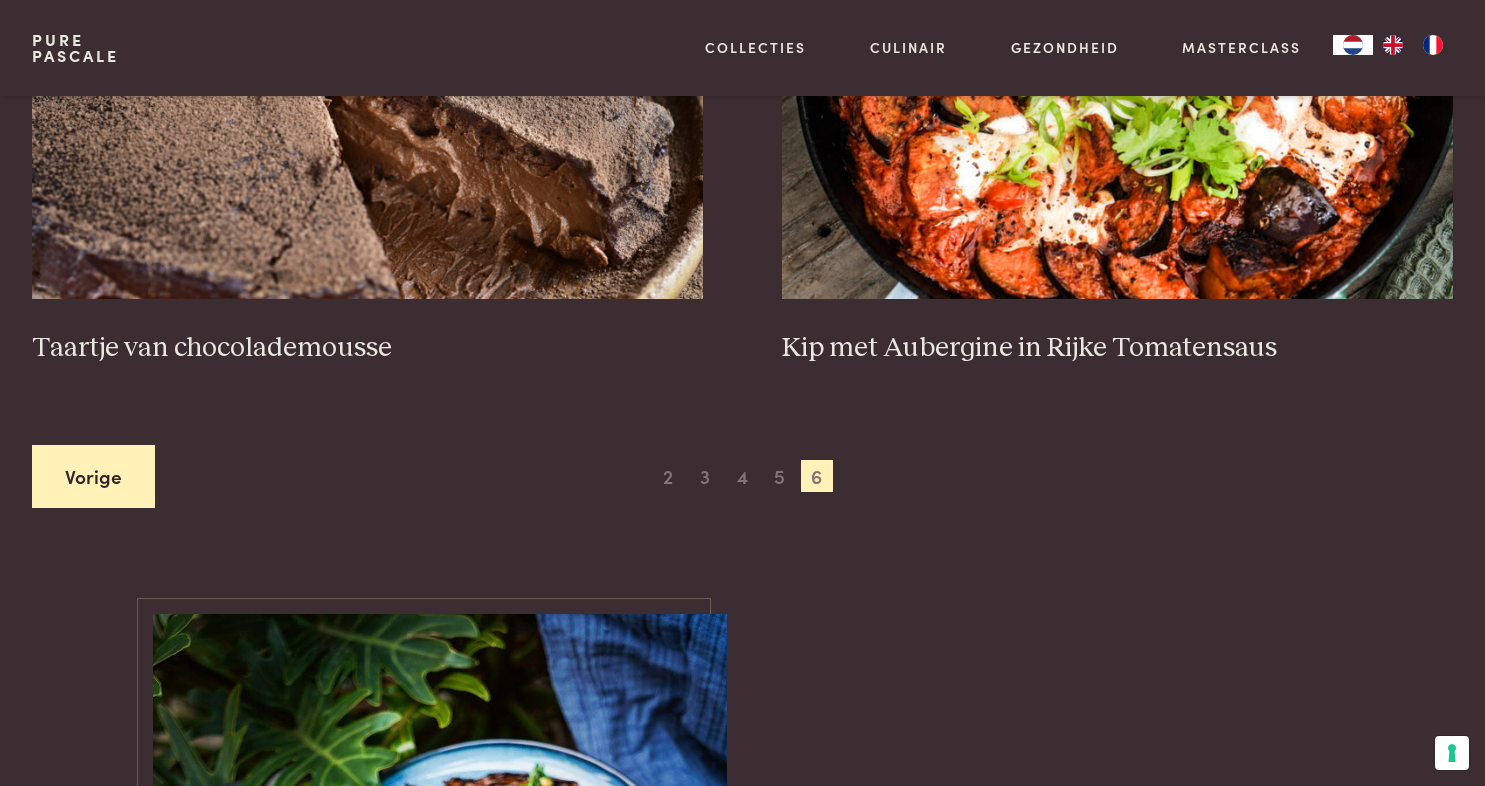 click on "Vorige" at bounding box center (93, 476) 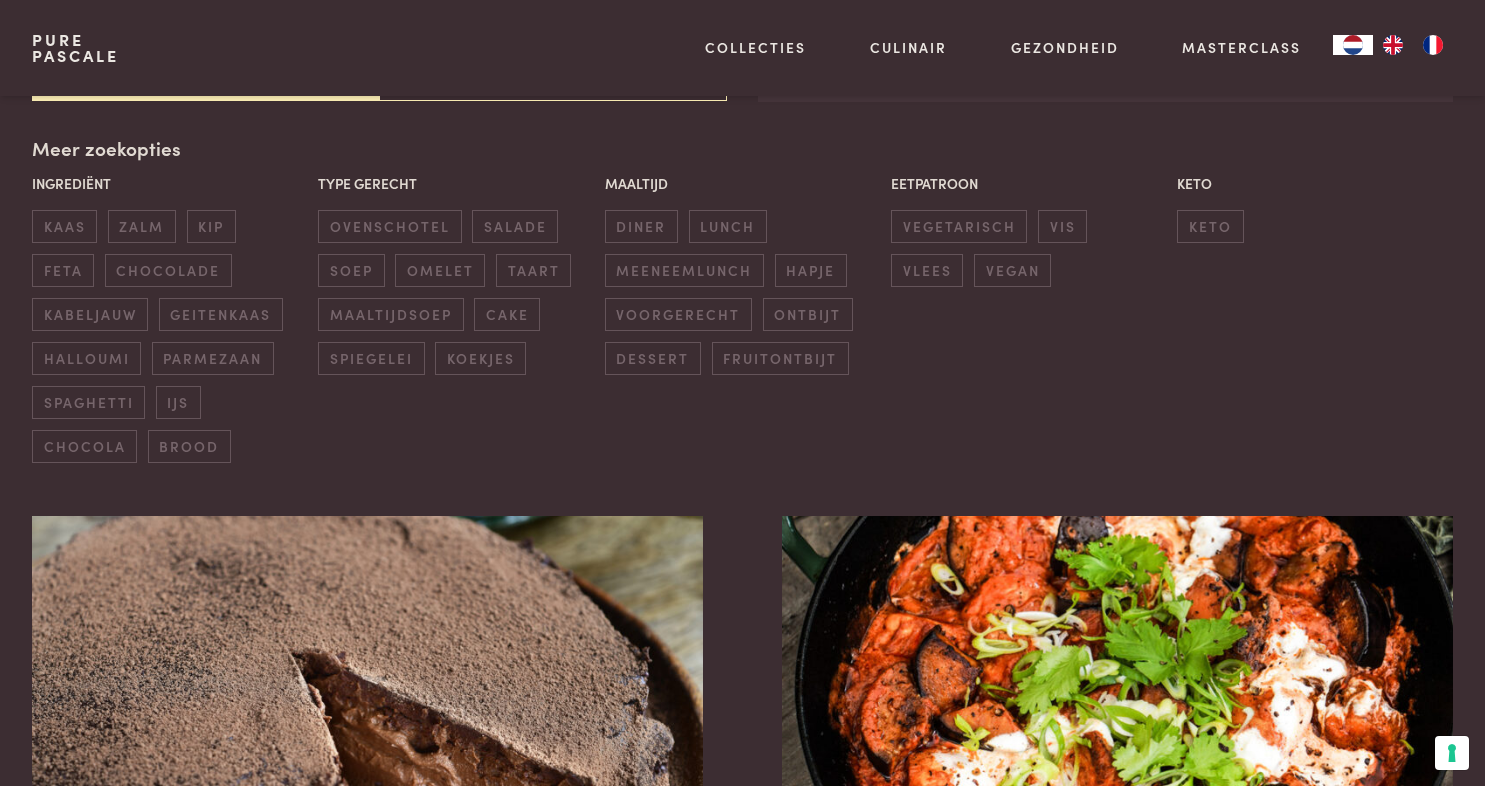 scroll, scrollTop: 455, scrollLeft: 0, axis: vertical 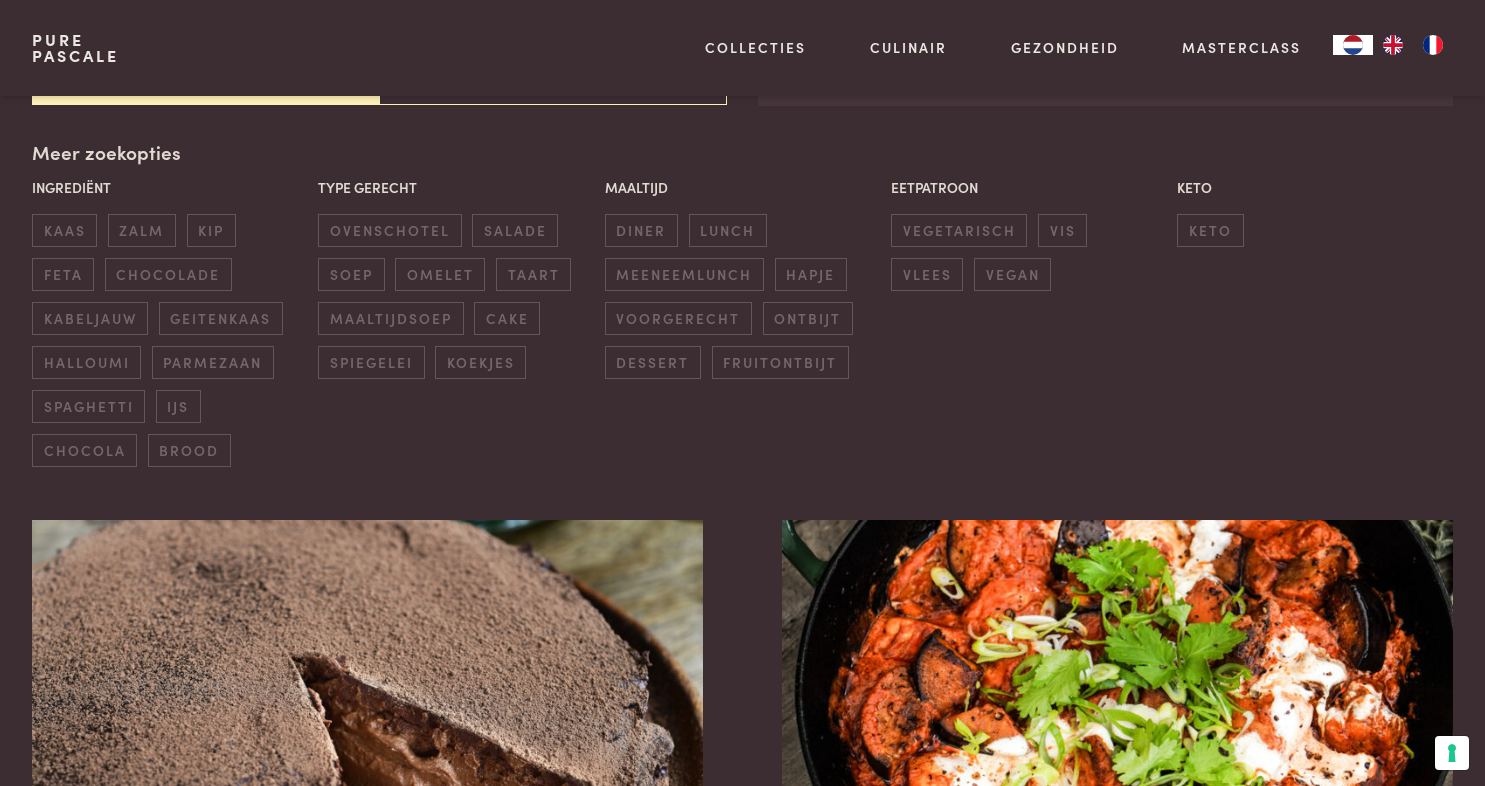 click on "Zoeken       Gratis recepten
Gratis recepten op de website
Alle recepten uit alle boeken
Meer zoekopties    Ingrediënt   kaas zalm kip feta chocolade kabeljauw geitenkaas halloumi parmezaan spaghetti ijs chocola brood Type gerecht   ovenschotel salade soep omelet taart maaltijdsoep cake spiegelei koekjes Maaltijd   diner lunch meeneemlunch hapje voorgerecht ontbijt dessert fruitontbijt Eetpatroon   vegetarisch vis vlees vegan Keto   keto         Taartje van chocolademousse       Kip met Aubergine in Rijke Tomatensaus    Vorige
1
2
3
4
5
6
Volgende" at bounding box center (742, 566) 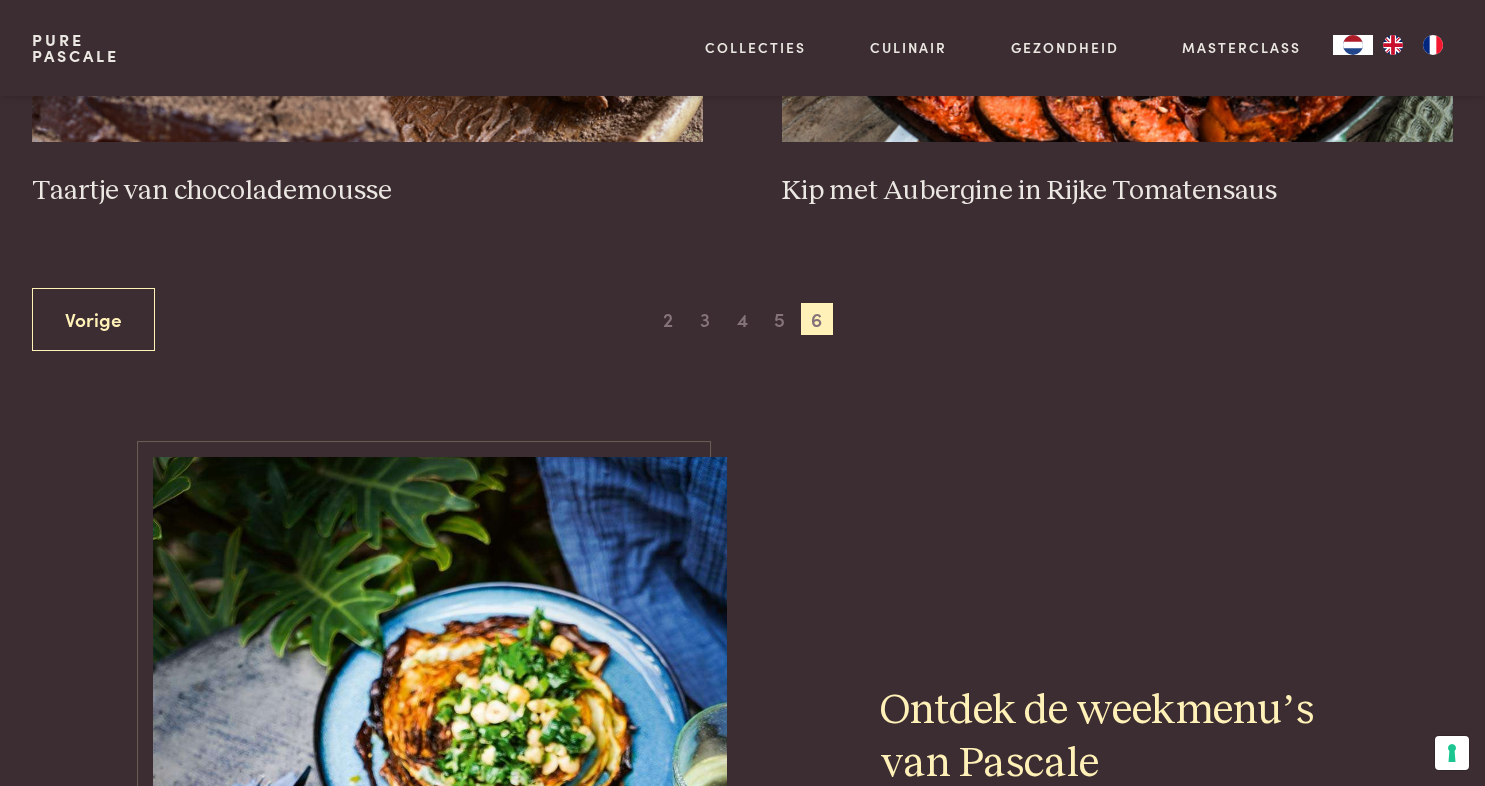 scroll, scrollTop: 946, scrollLeft: 0, axis: vertical 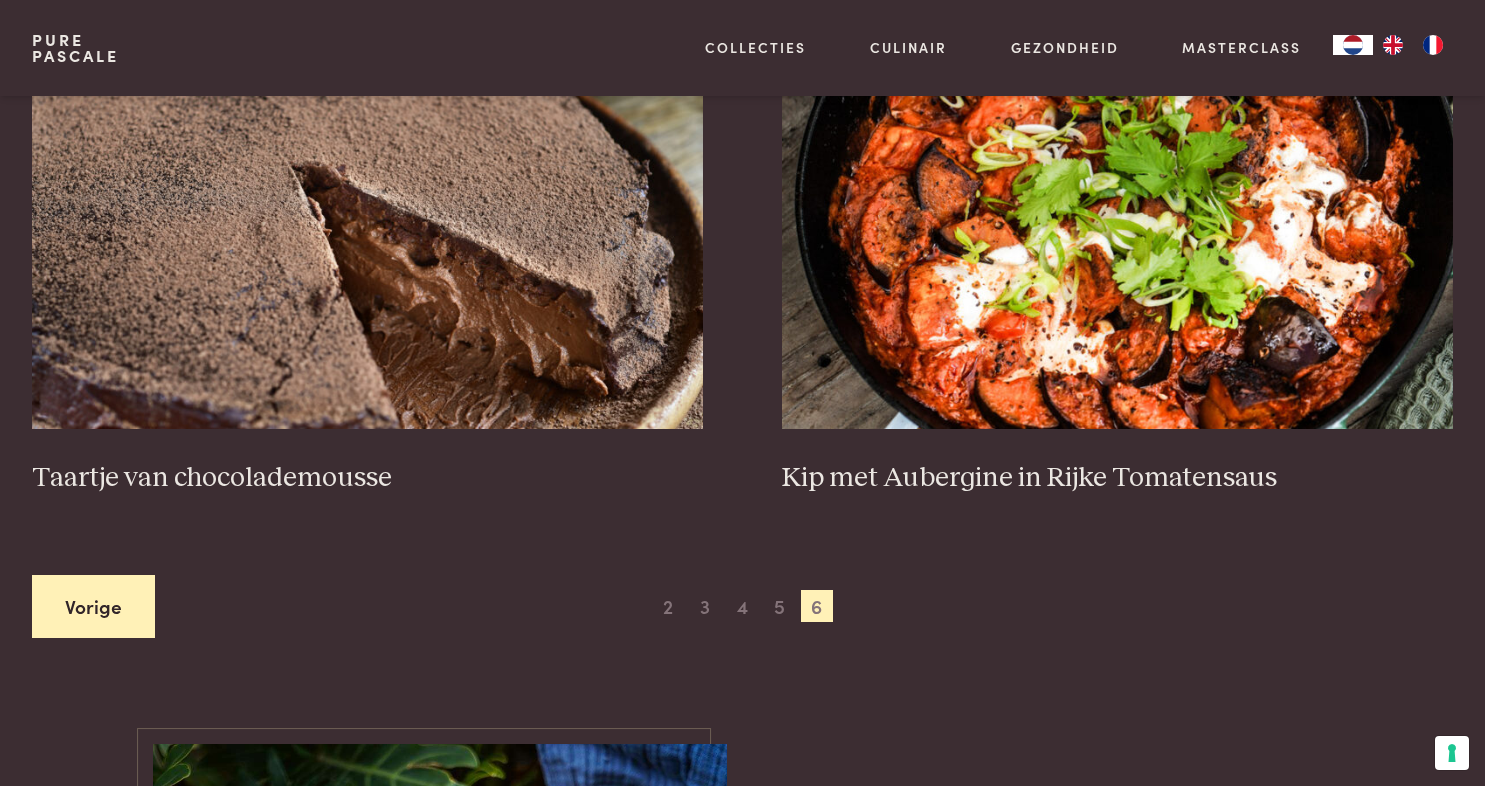 click on "Vorige" at bounding box center [93, 606] 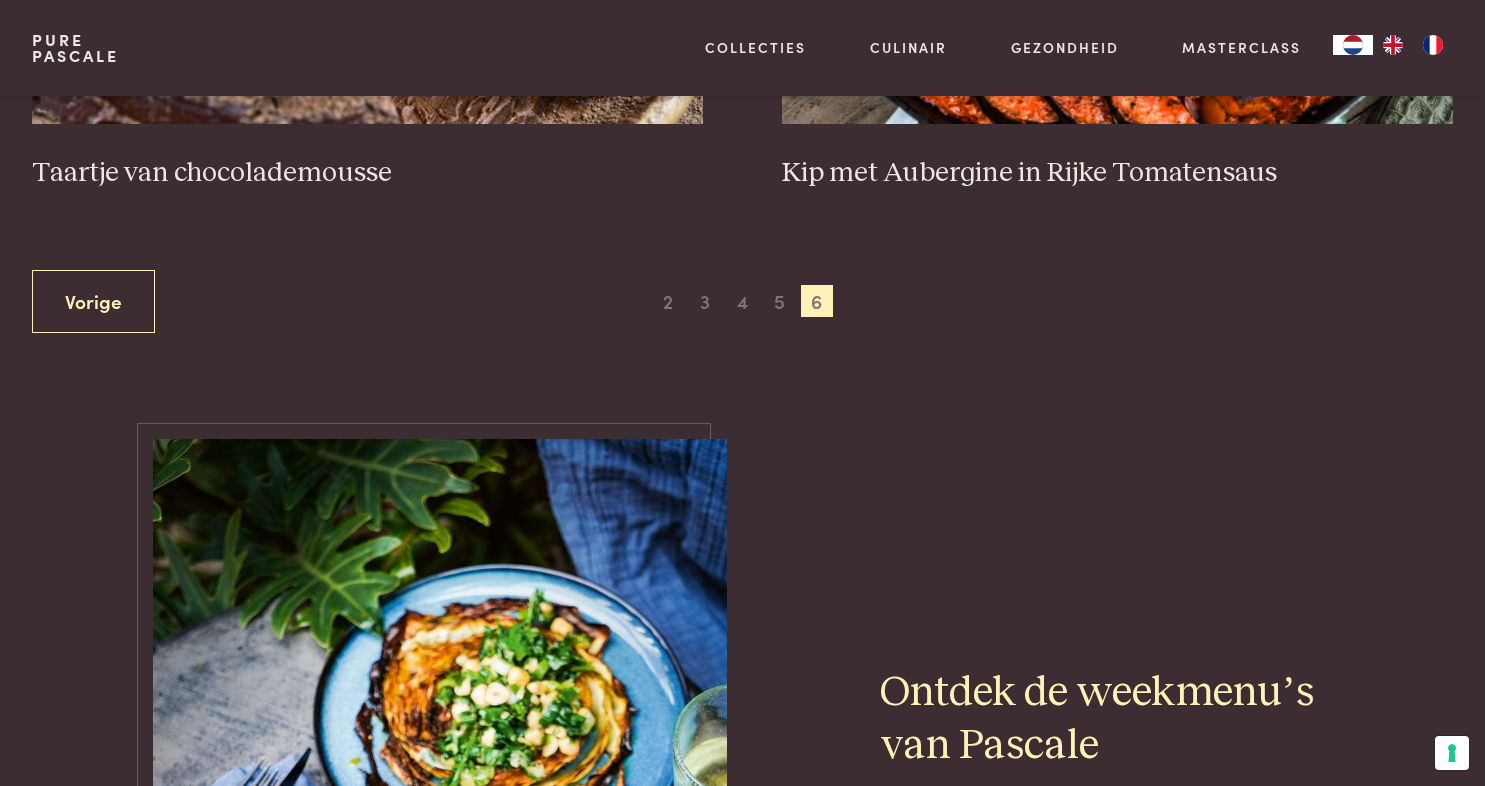 scroll, scrollTop: 1256, scrollLeft: 0, axis: vertical 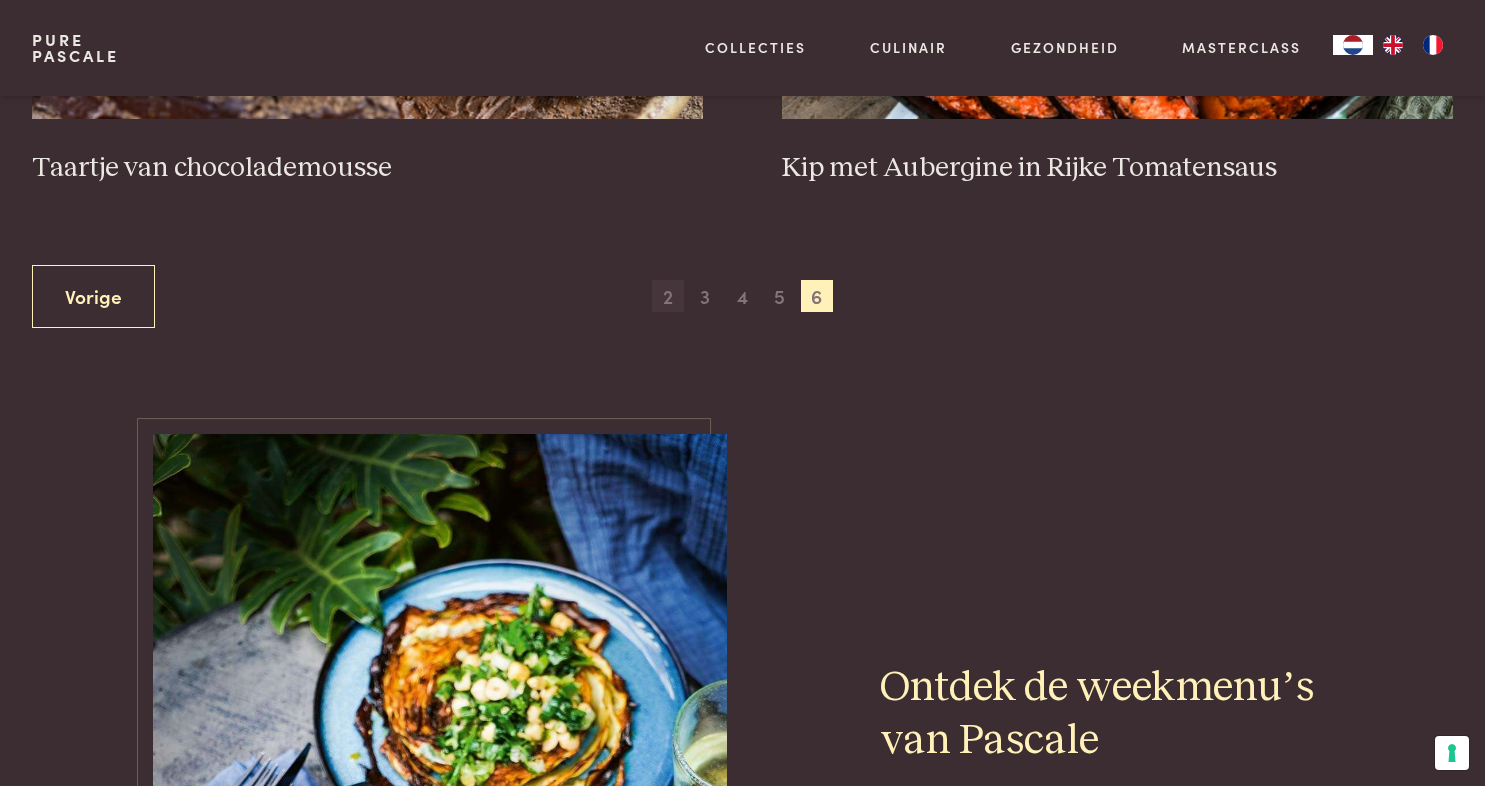 click on "2" at bounding box center (668, 296) 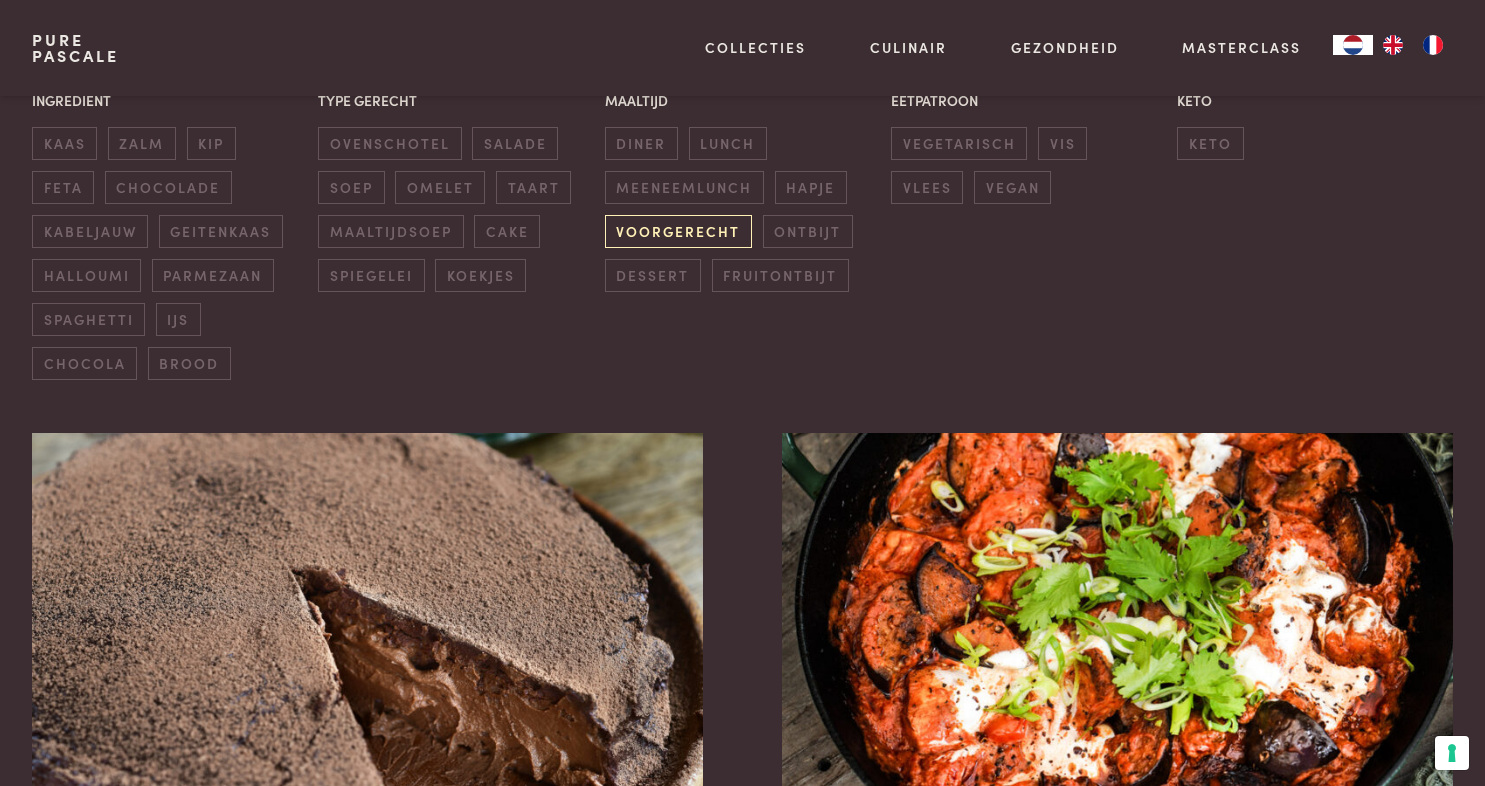 scroll, scrollTop: 569, scrollLeft: 0, axis: vertical 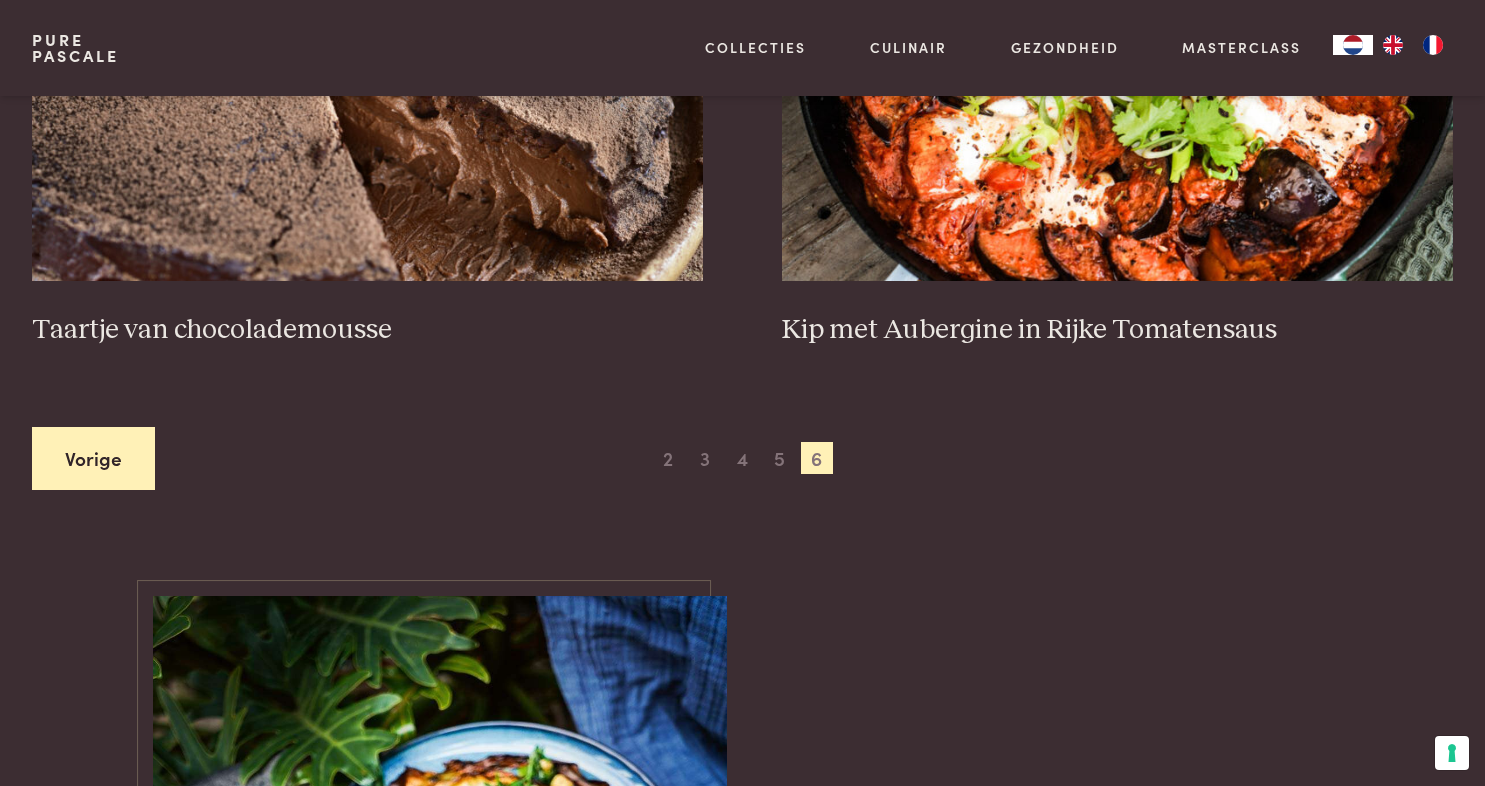 click on "Vorige" at bounding box center [93, 458] 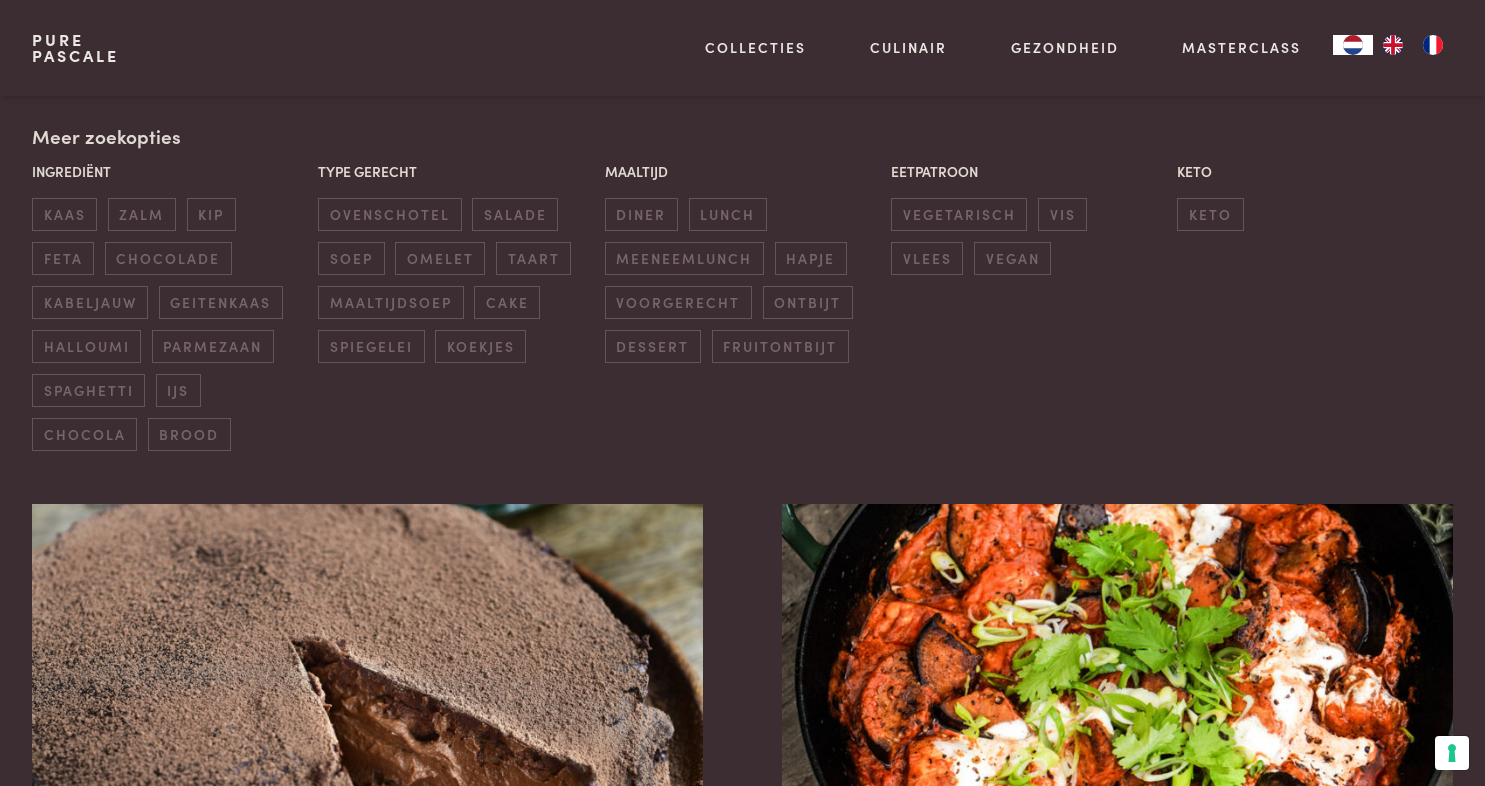 scroll, scrollTop: 455, scrollLeft: 0, axis: vertical 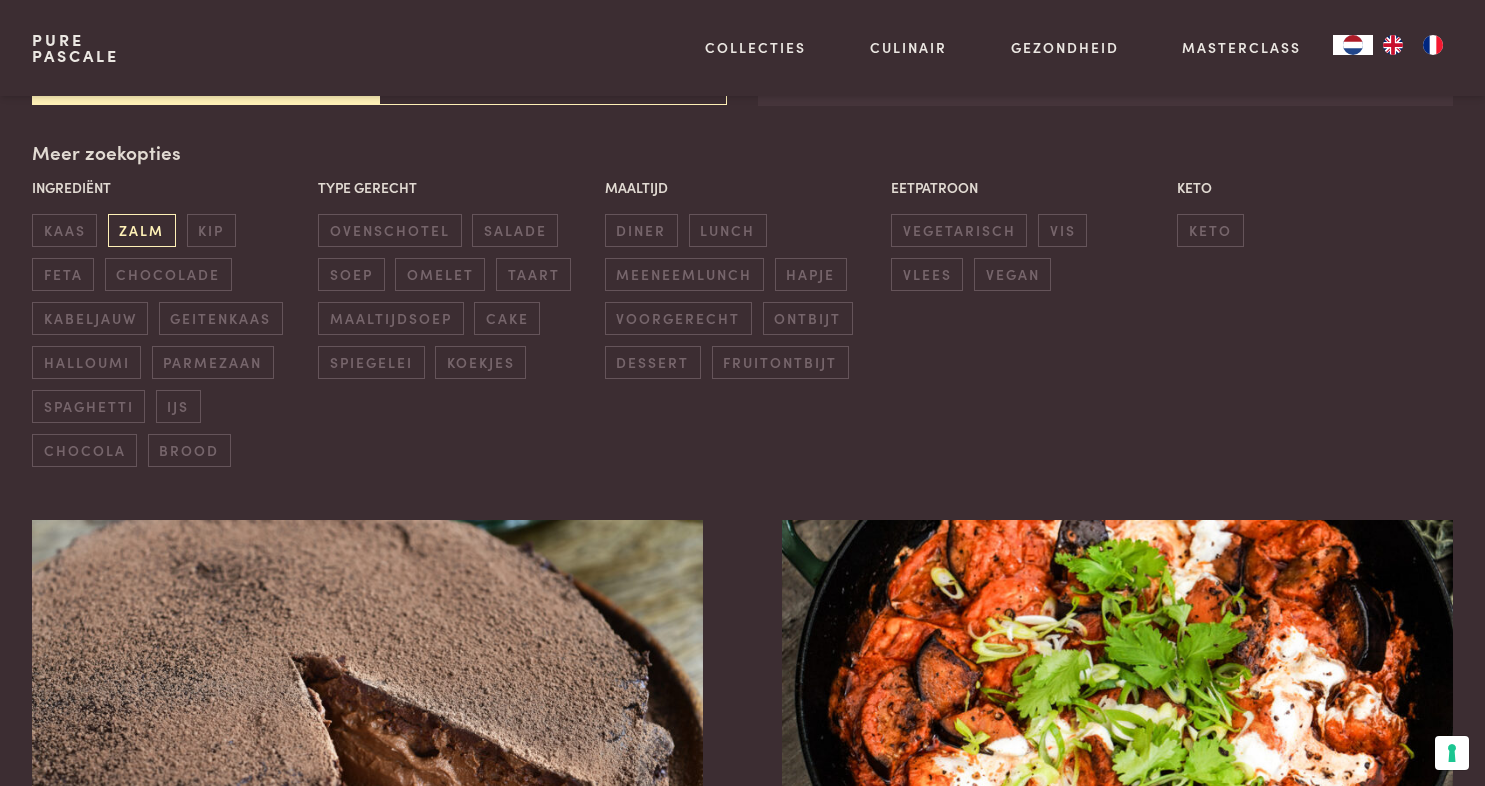 click on "zalm" at bounding box center (142, 230) 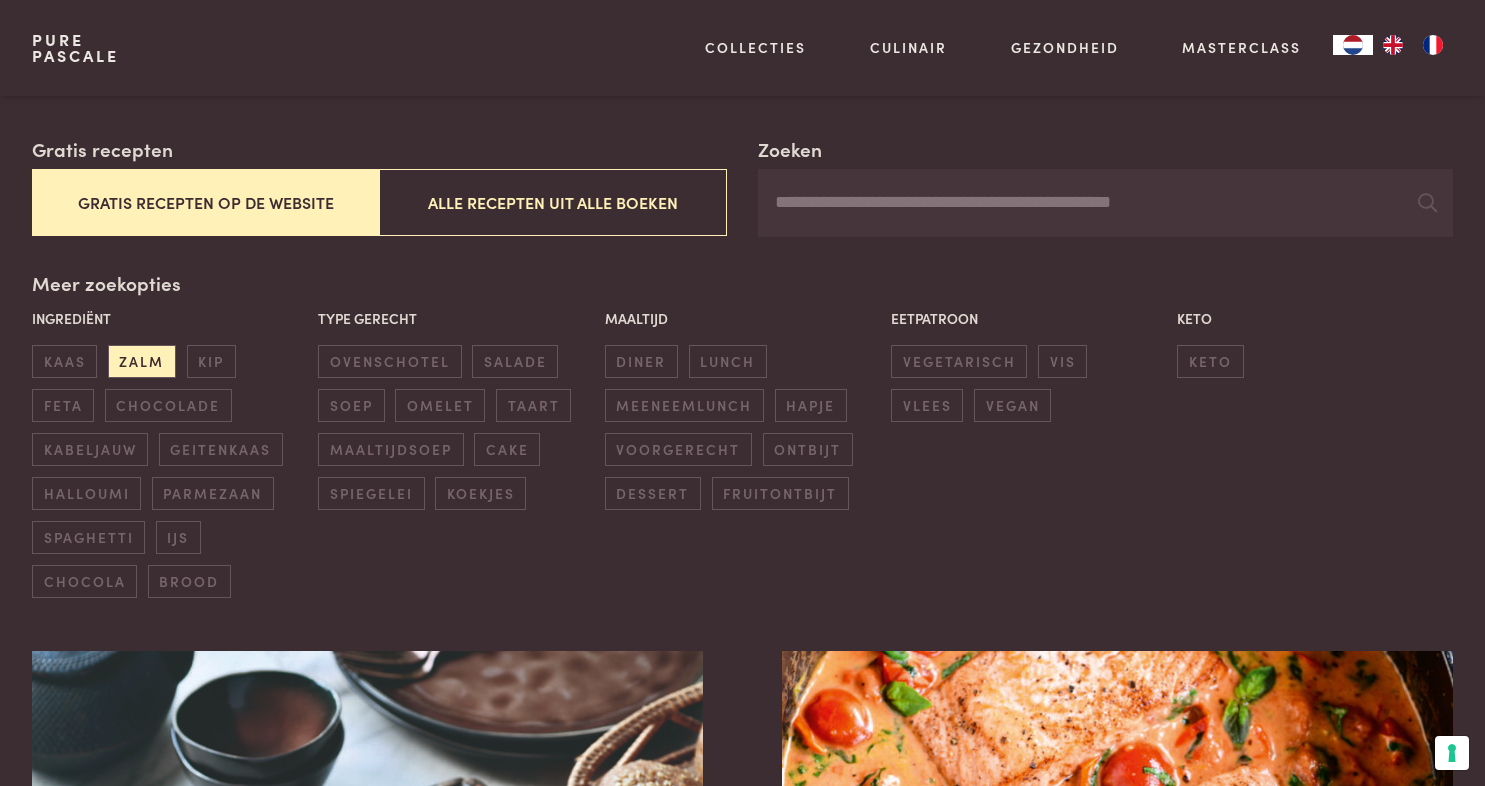 scroll, scrollTop: 339, scrollLeft: 0, axis: vertical 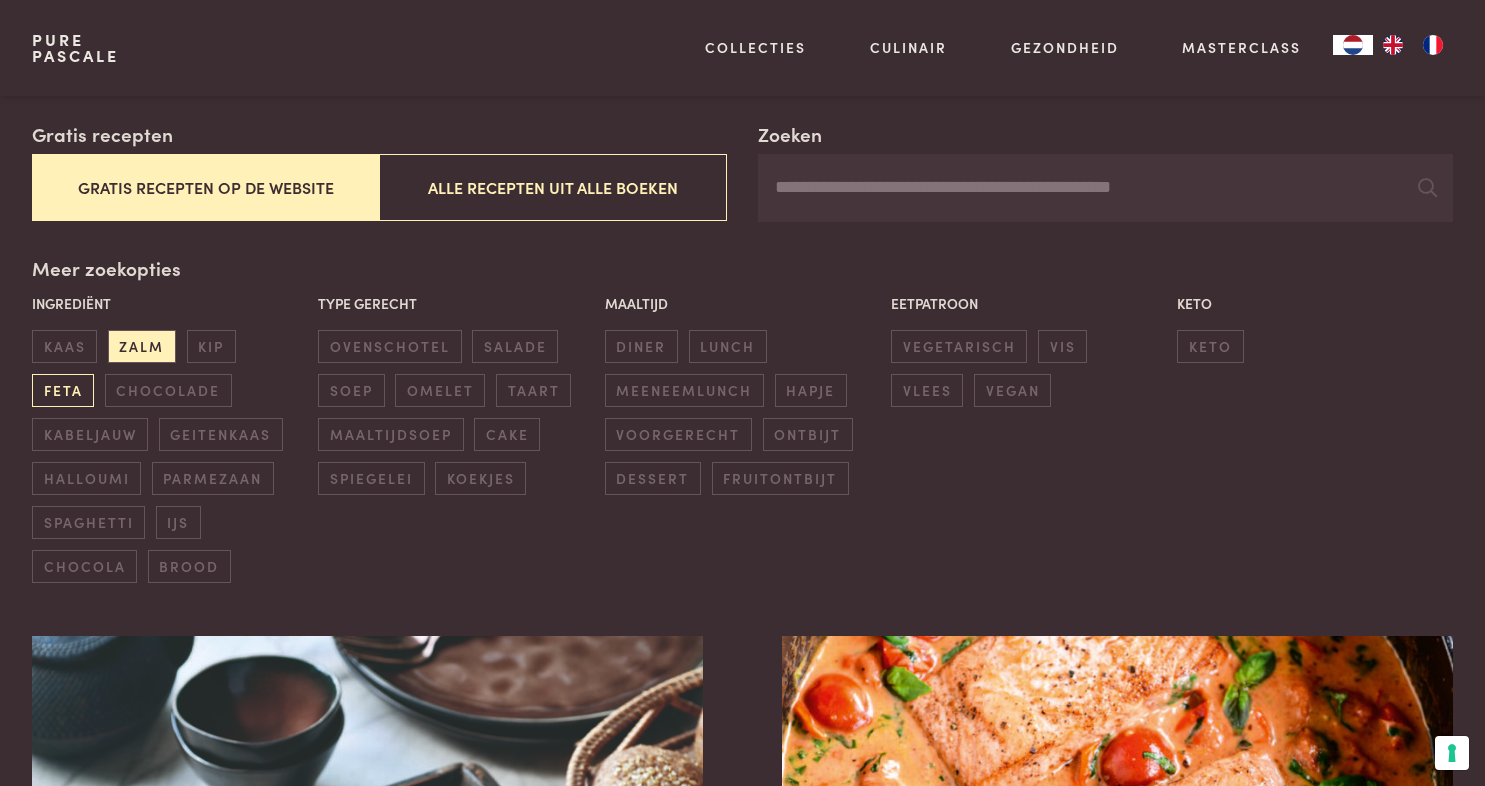 click on "feta" at bounding box center [63, 390] 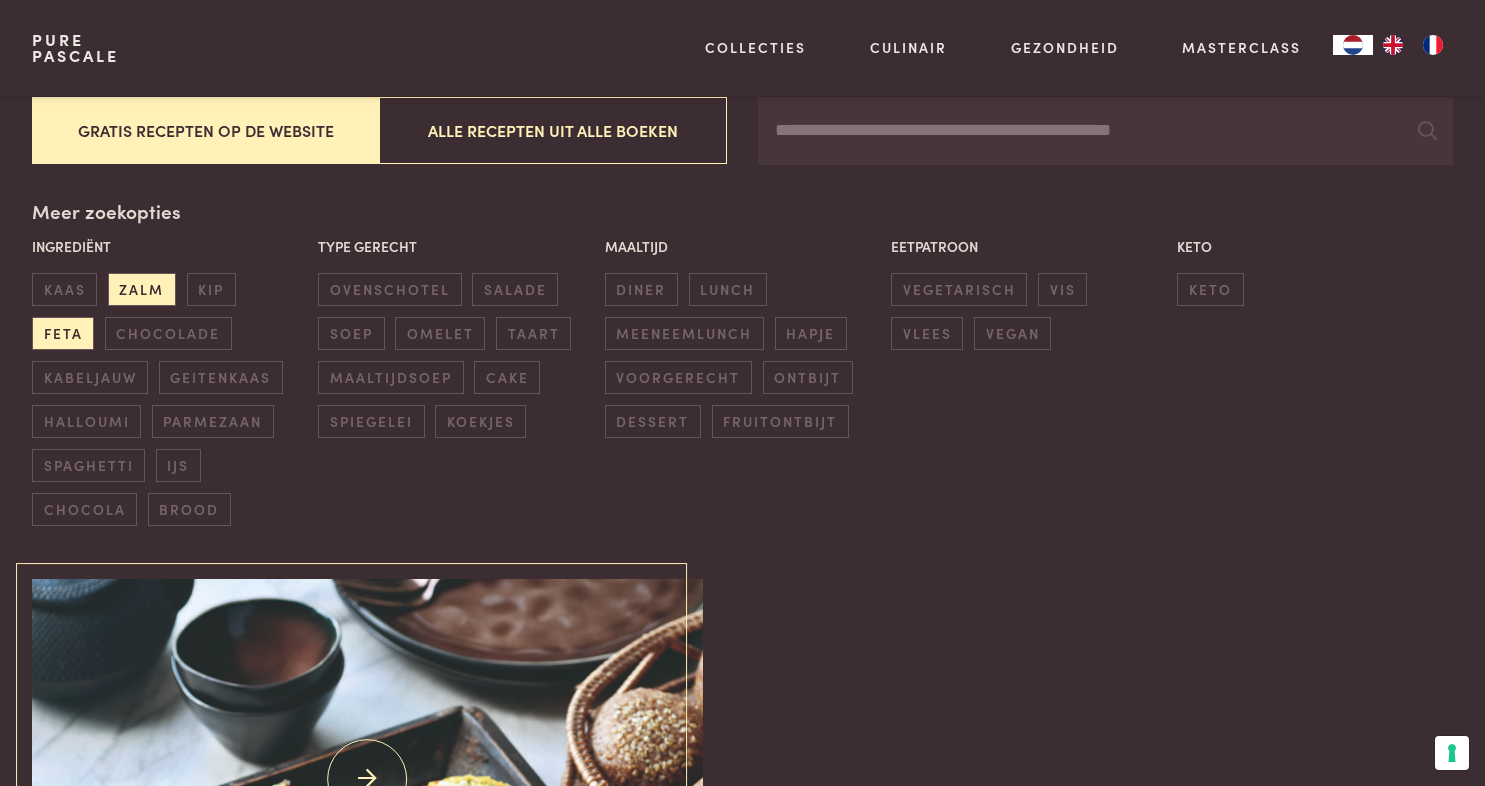scroll, scrollTop: 391, scrollLeft: 0, axis: vertical 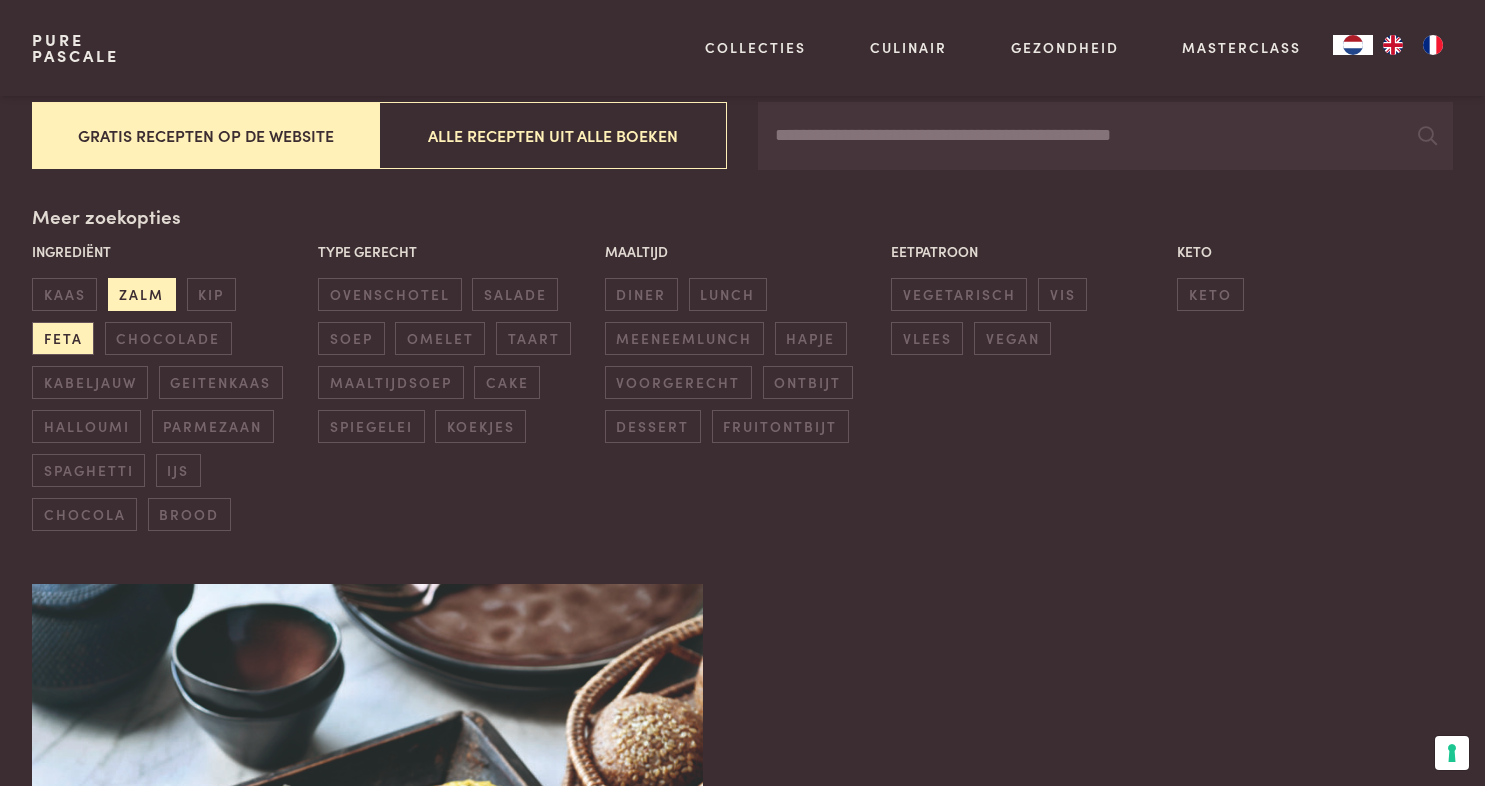 click on "zalm" at bounding box center [142, 294] 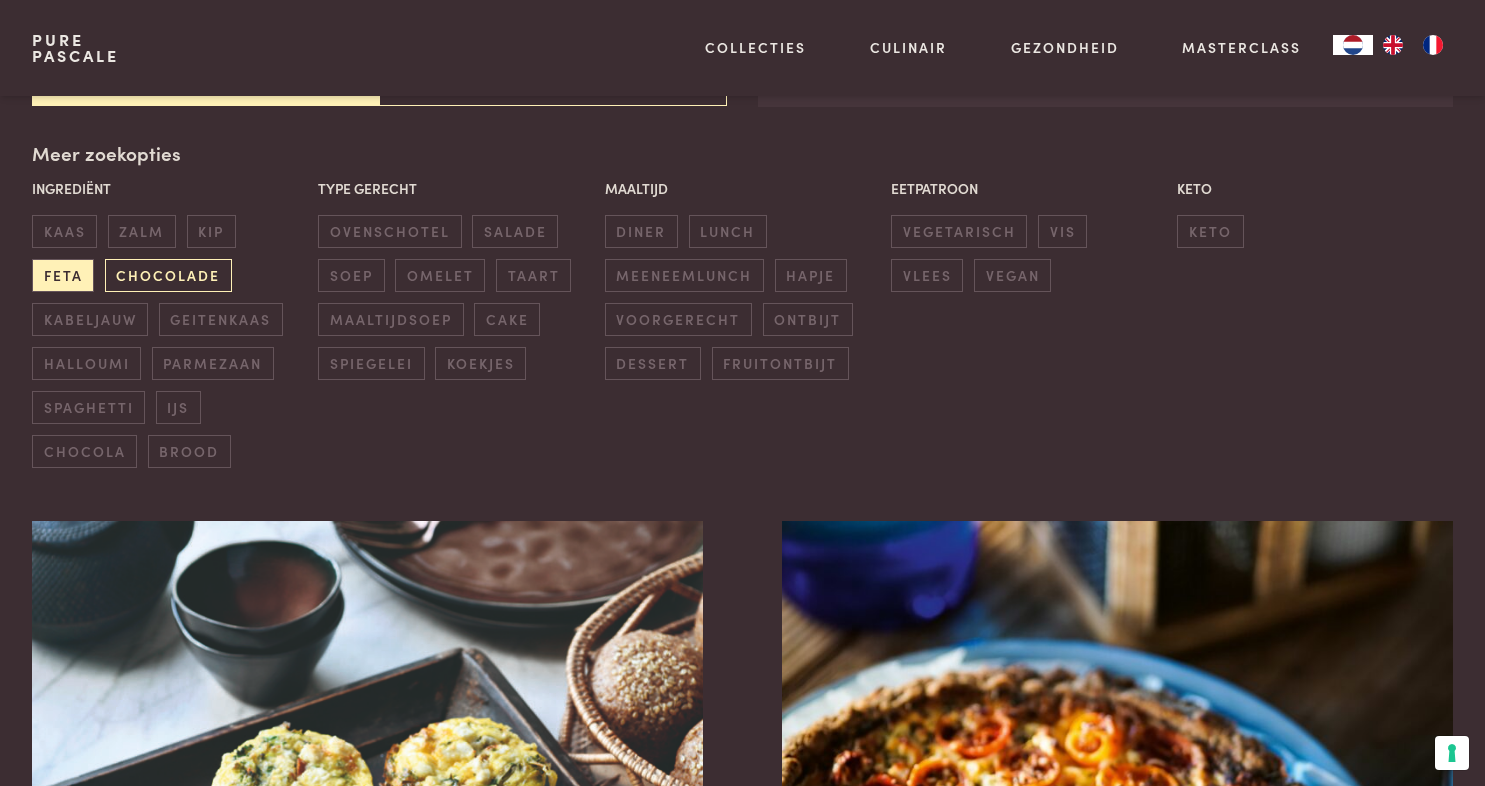 scroll, scrollTop: 455, scrollLeft: 0, axis: vertical 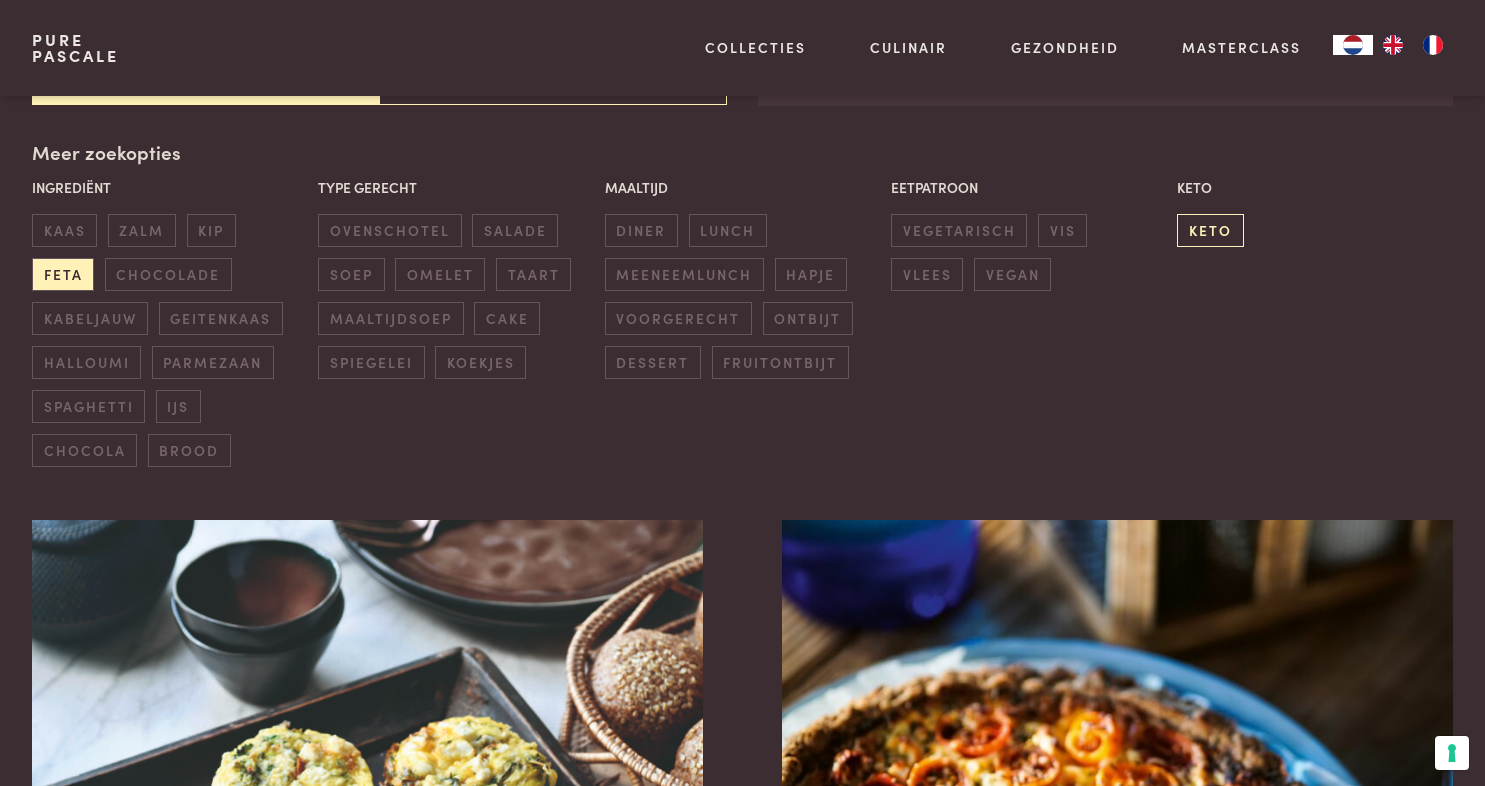 click on "keto" at bounding box center [1210, 230] 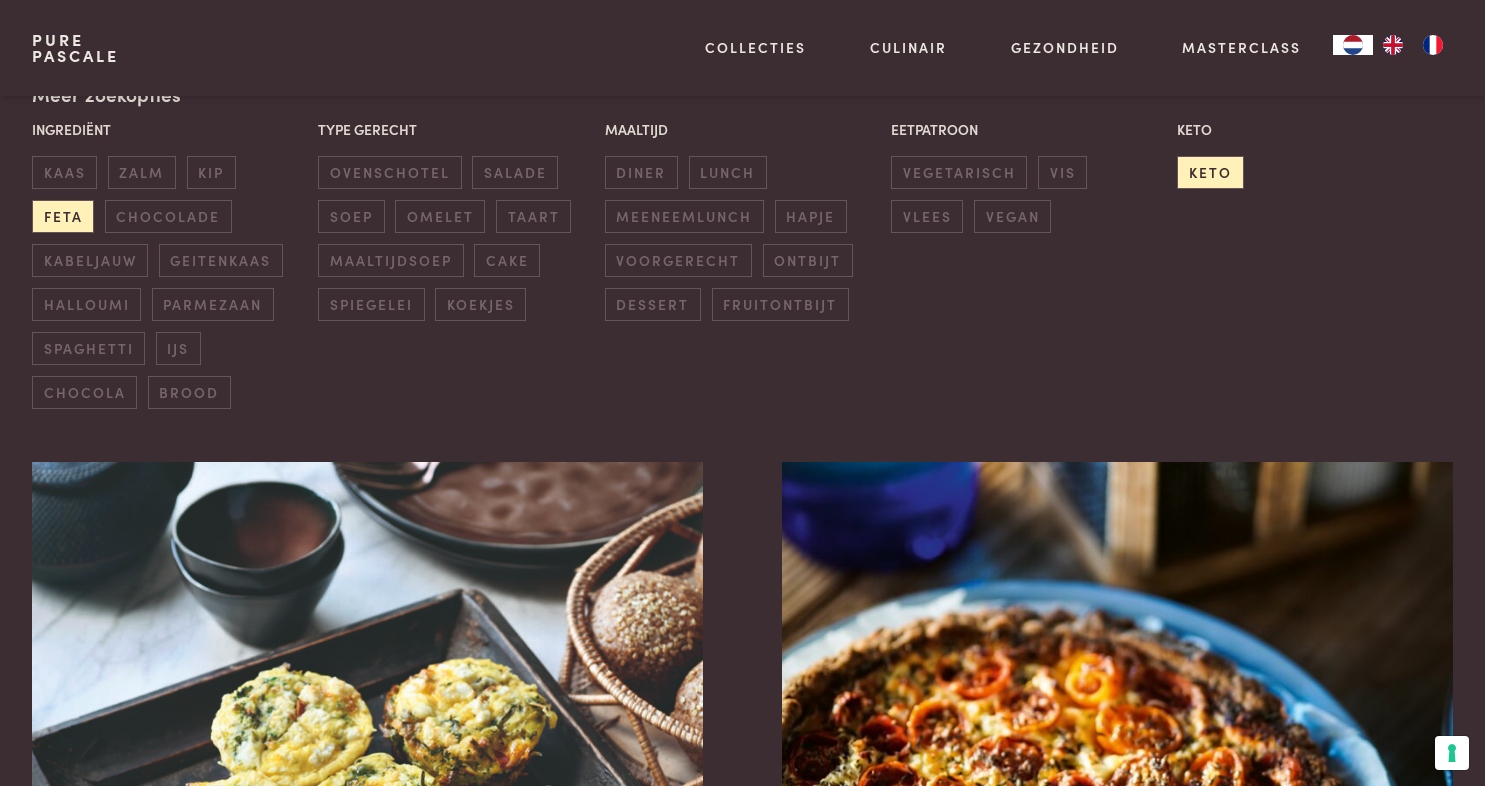 scroll, scrollTop: 510, scrollLeft: 0, axis: vertical 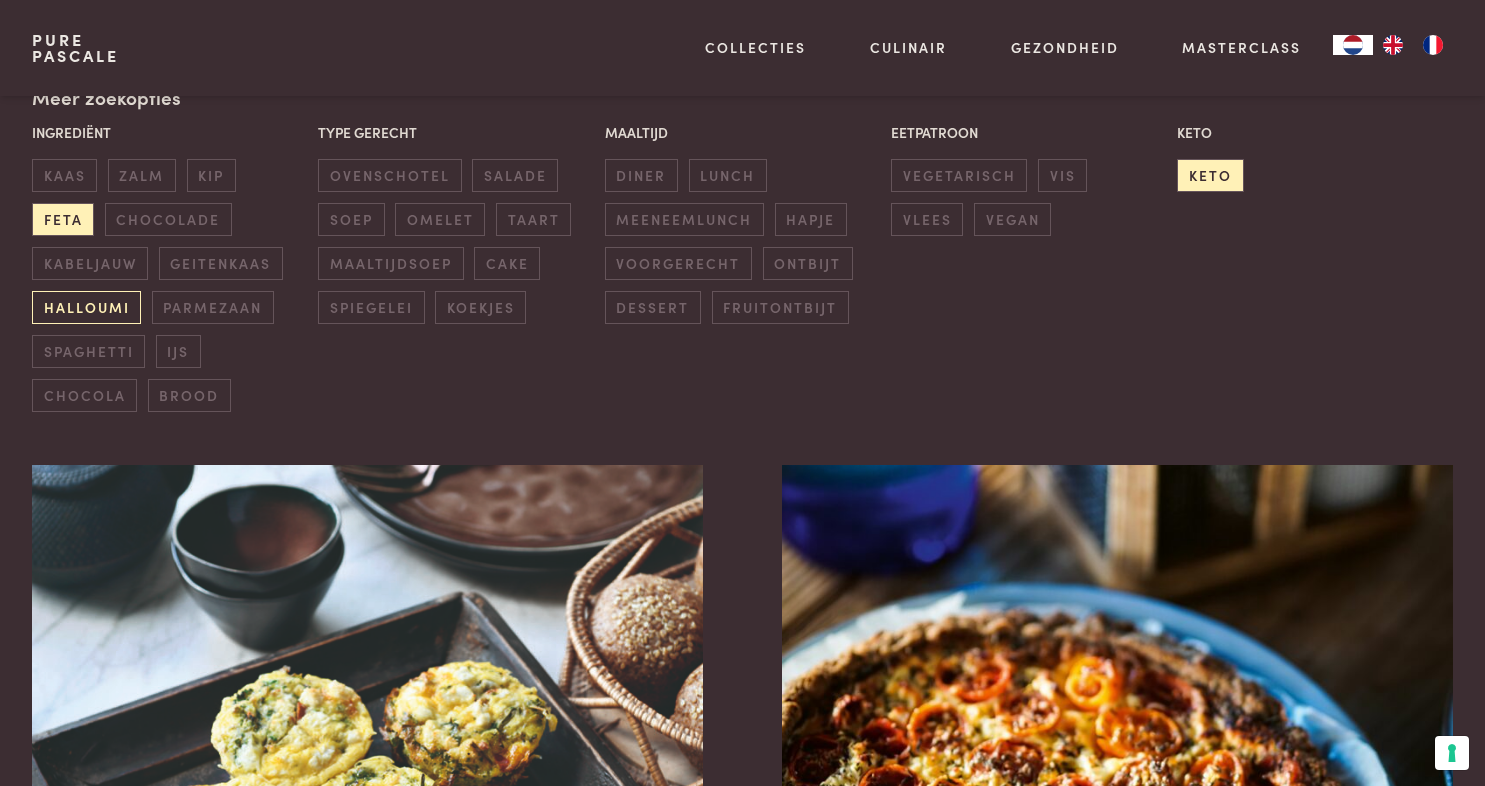 click on "halloumi" at bounding box center (86, 307) 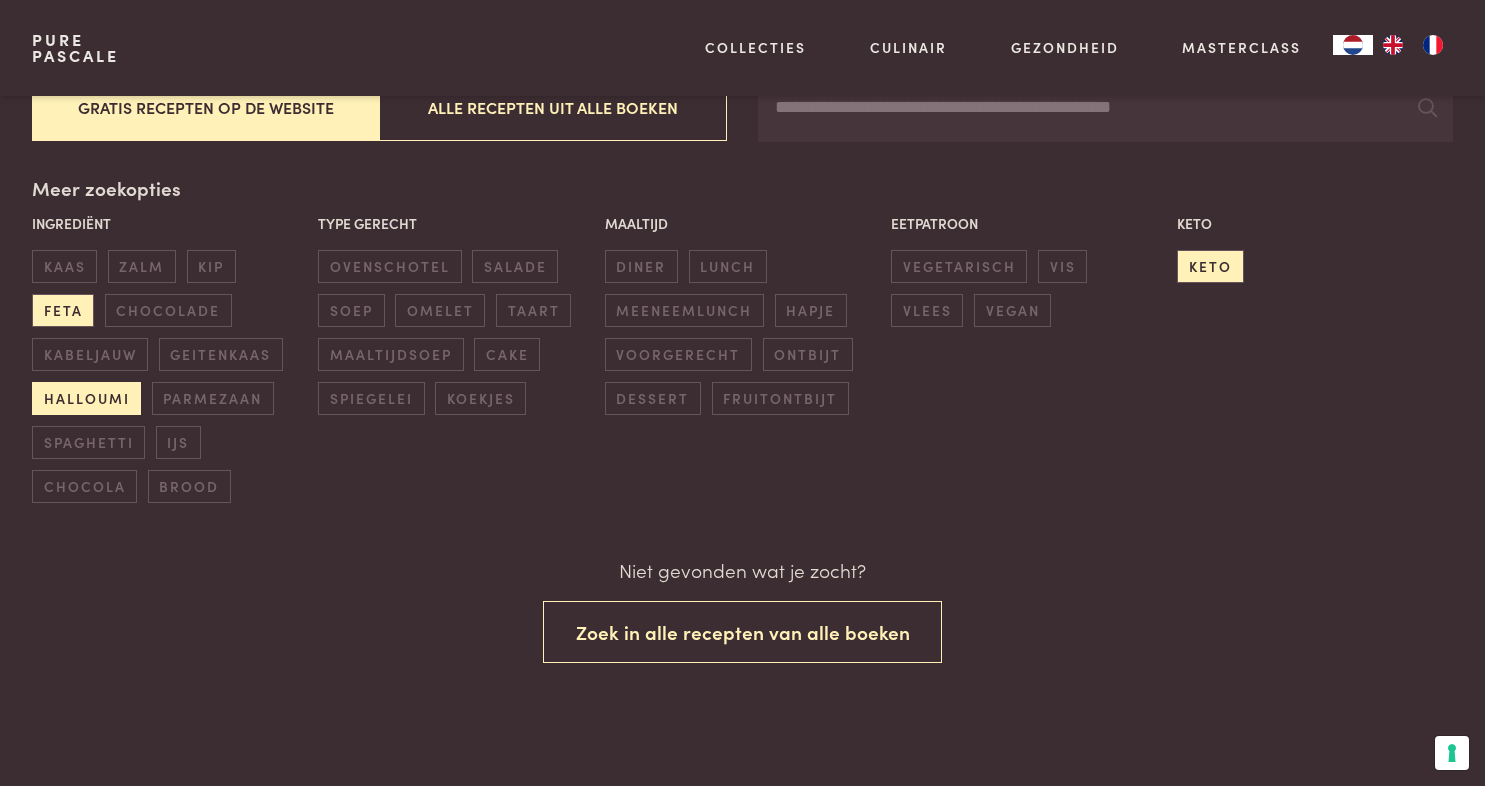 scroll, scrollTop: 409, scrollLeft: 0, axis: vertical 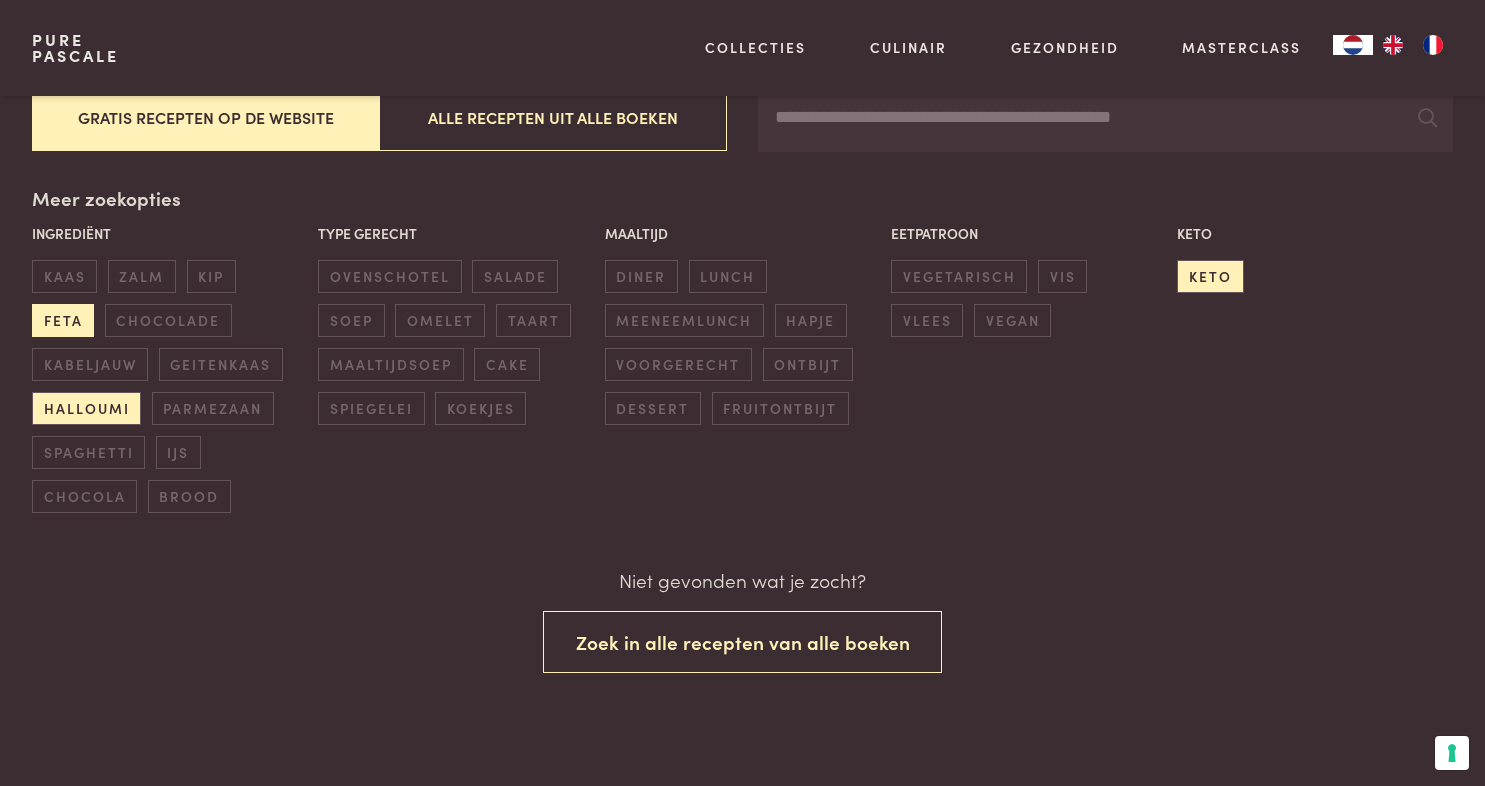 click on "feta" at bounding box center (63, 320) 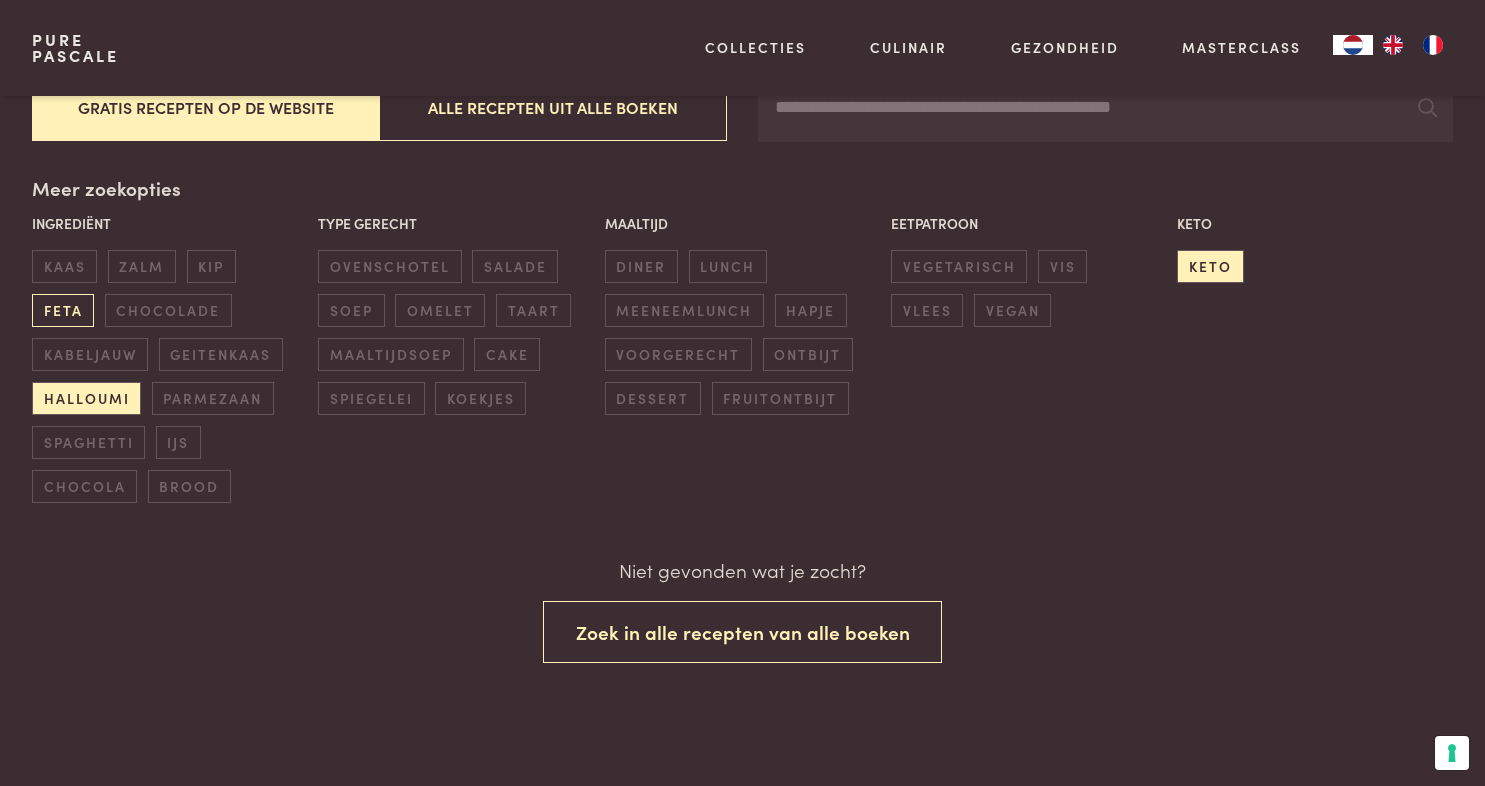 scroll, scrollTop: 409, scrollLeft: 0, axis: vertical 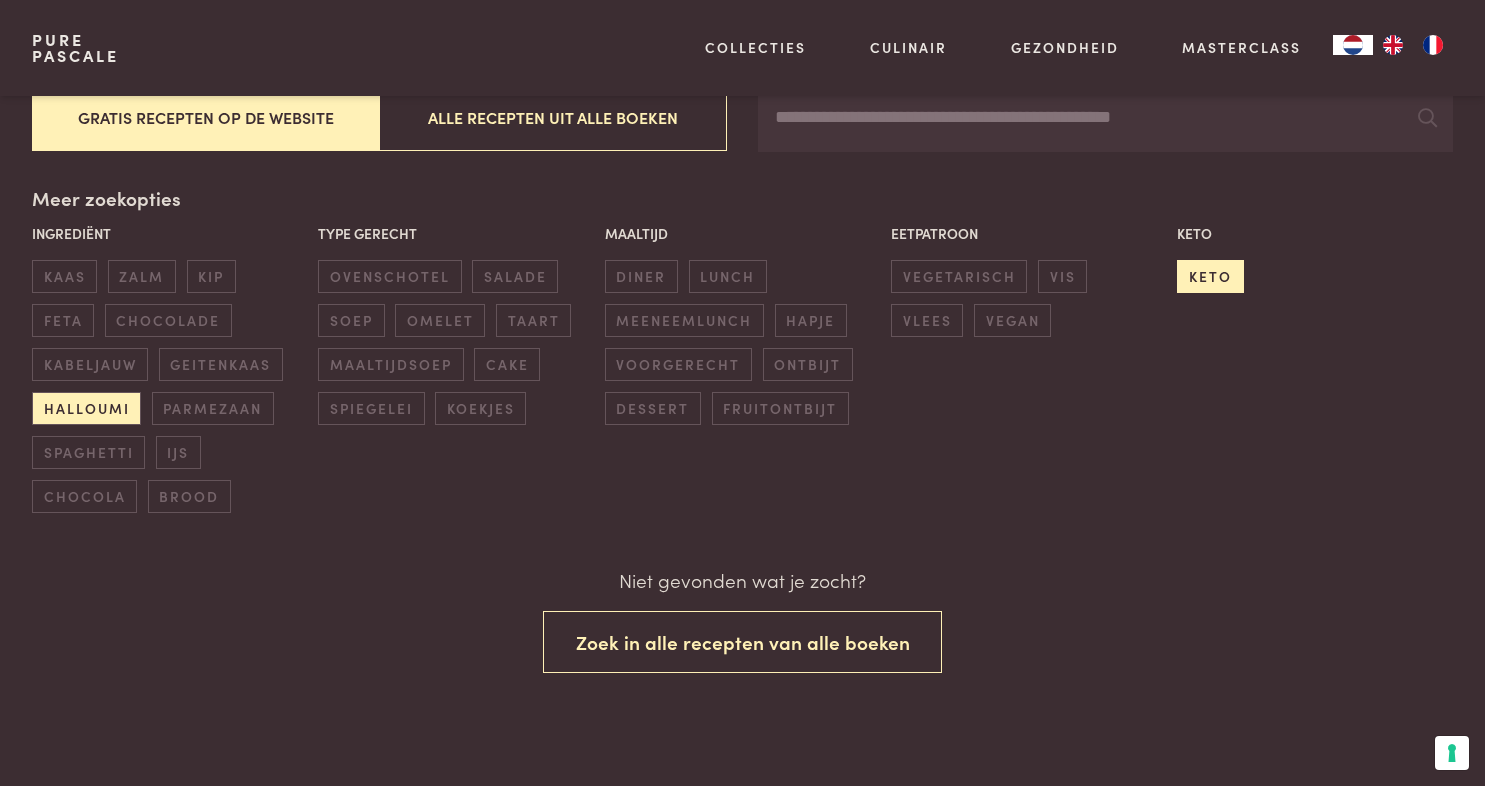 click on "keto" at bounding box center [1210, 276] 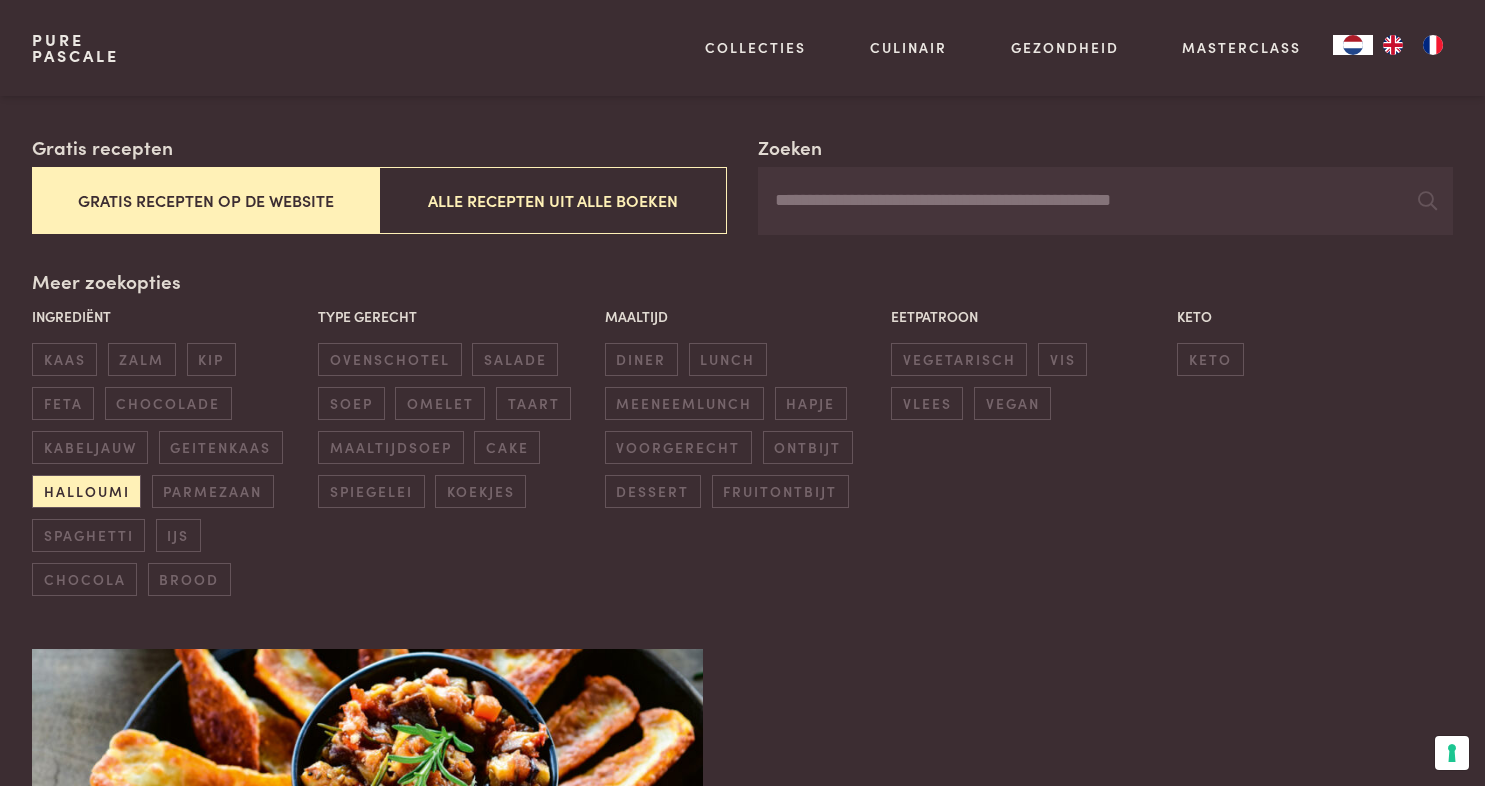 scroll, scrollTop: 325, scrollLeft: 0, axis: vertical 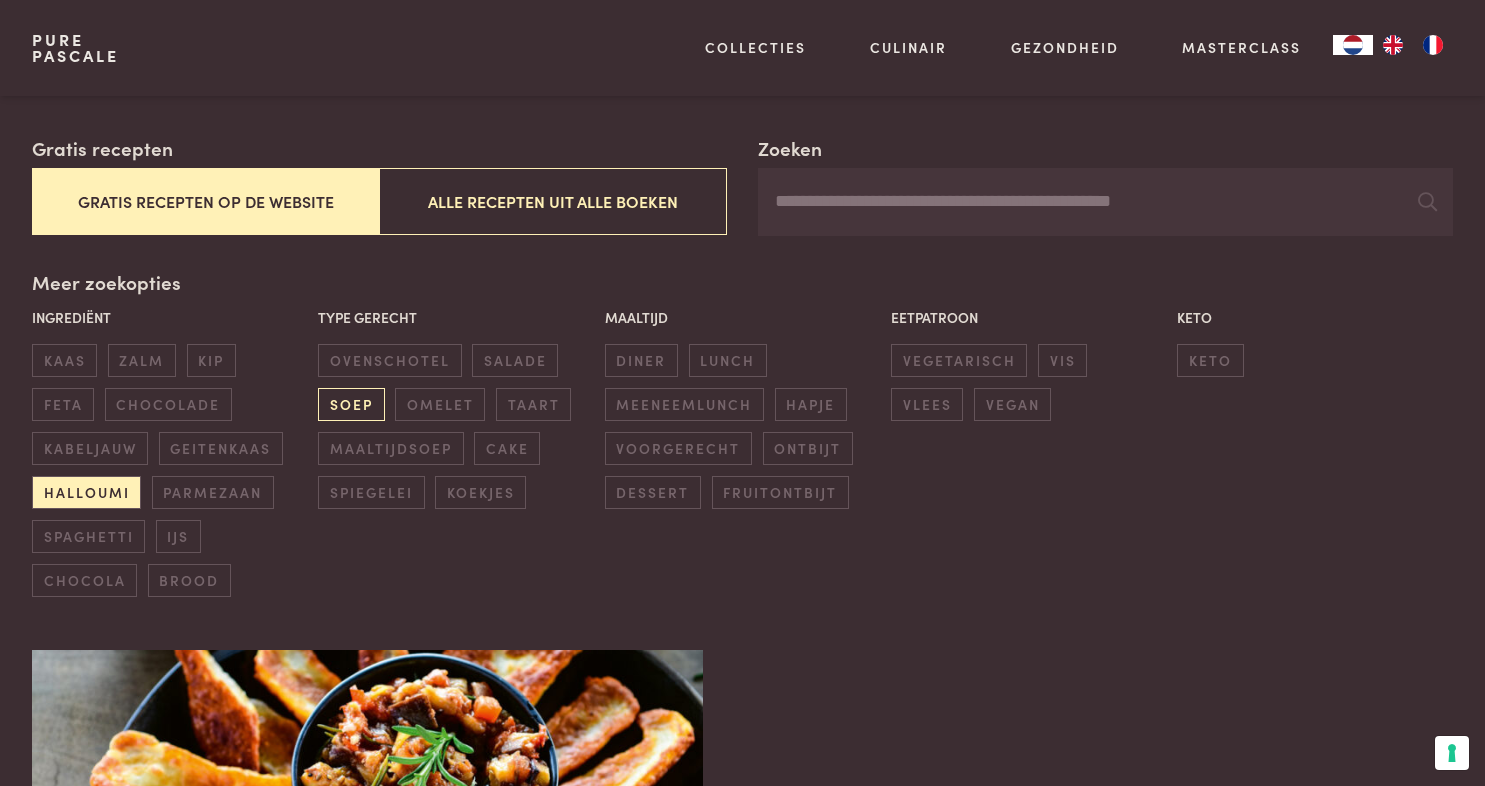 click on "soep" at bounding box center [351, 404] 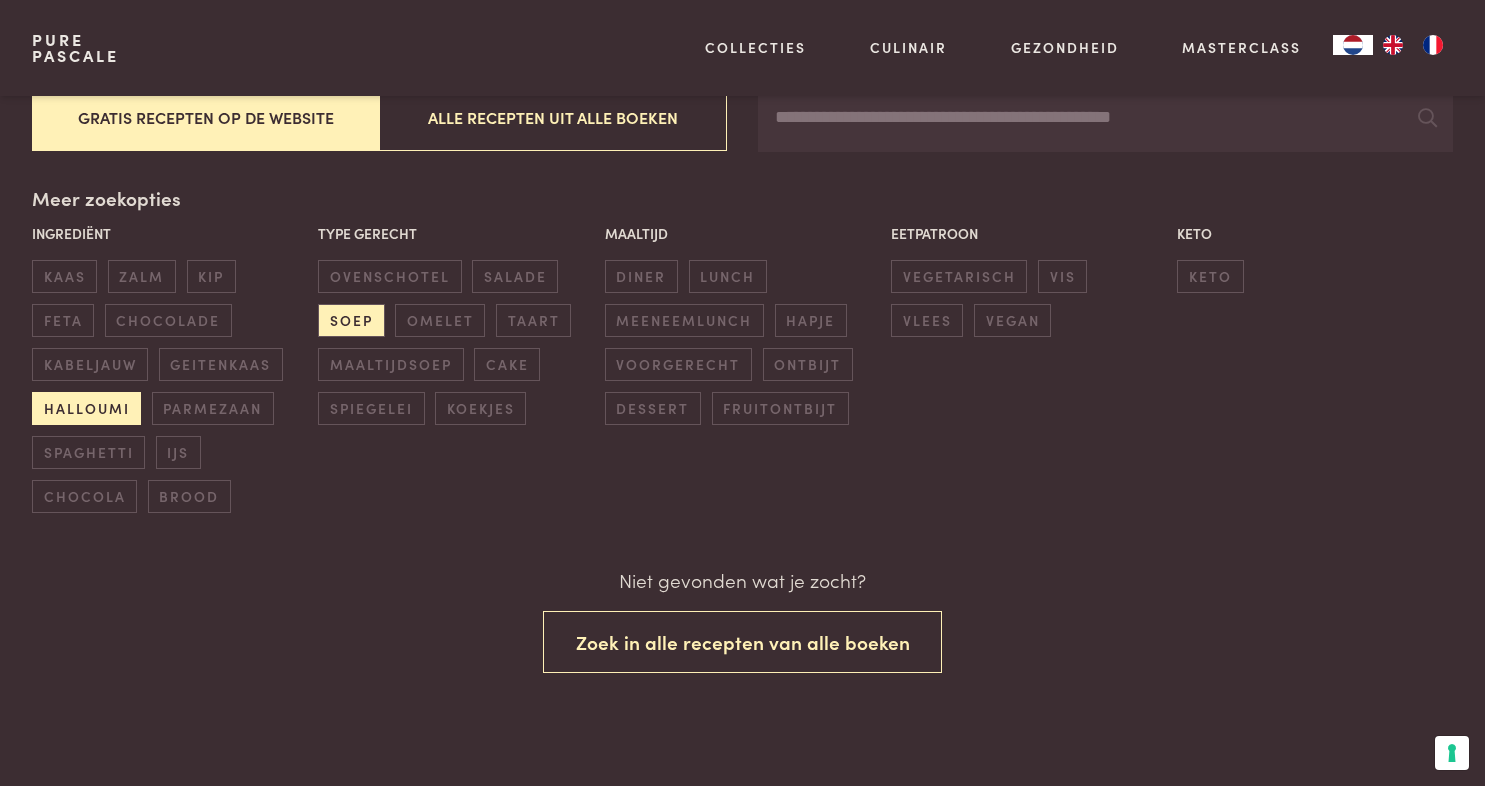 click on "halloumi" at bounding box center [86, 408] 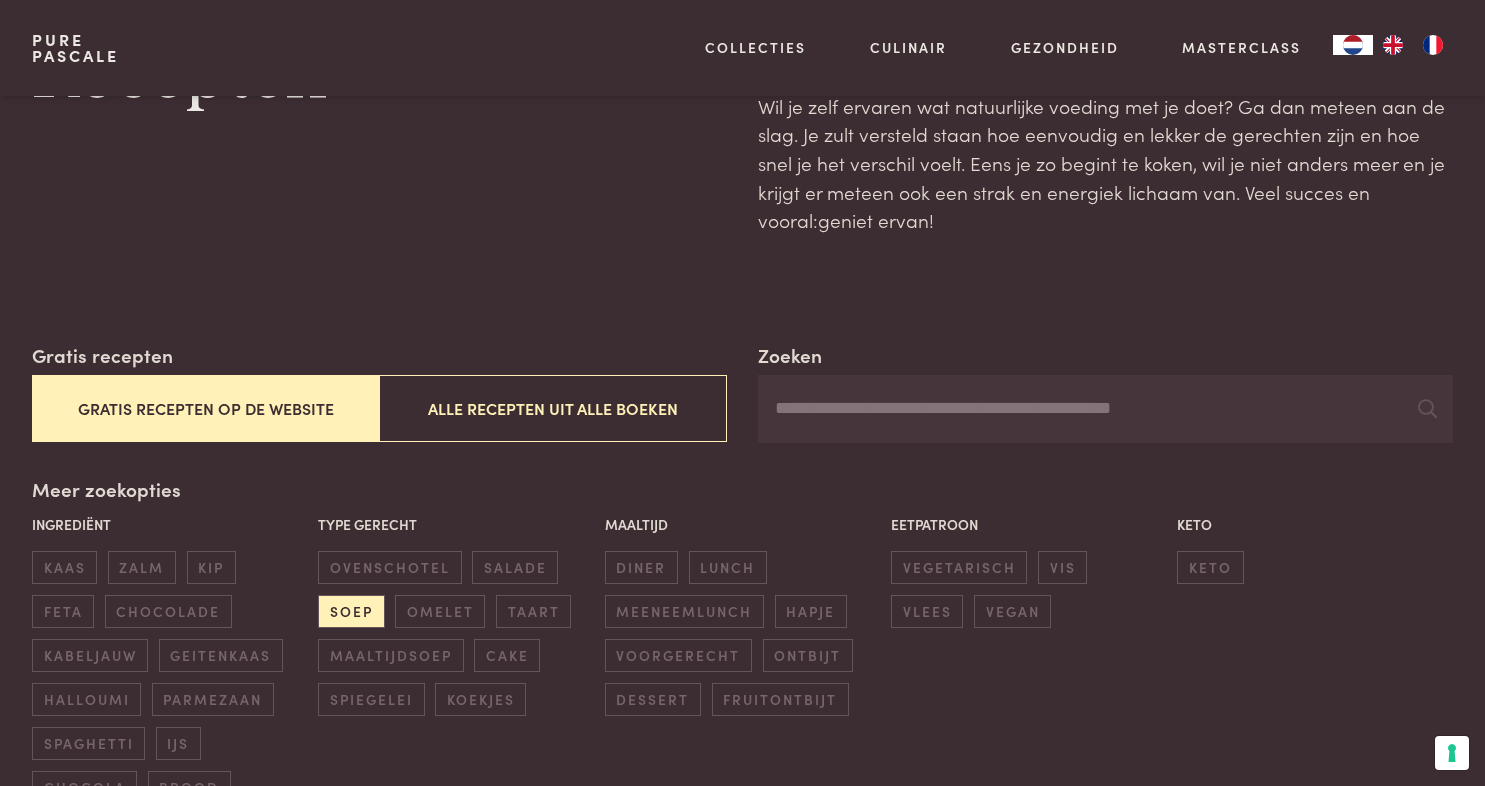 scroll, scrollTop: 145, scrollLeft: 0, axis: vertical 